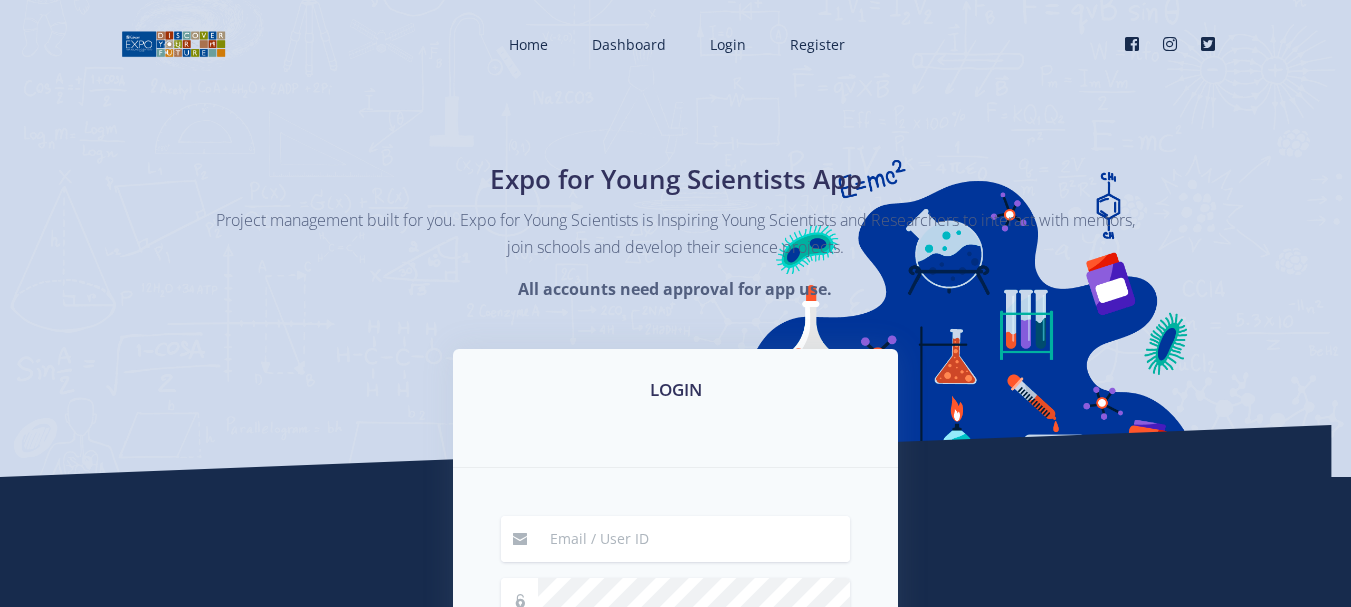 click at bounding box center (694, 539) 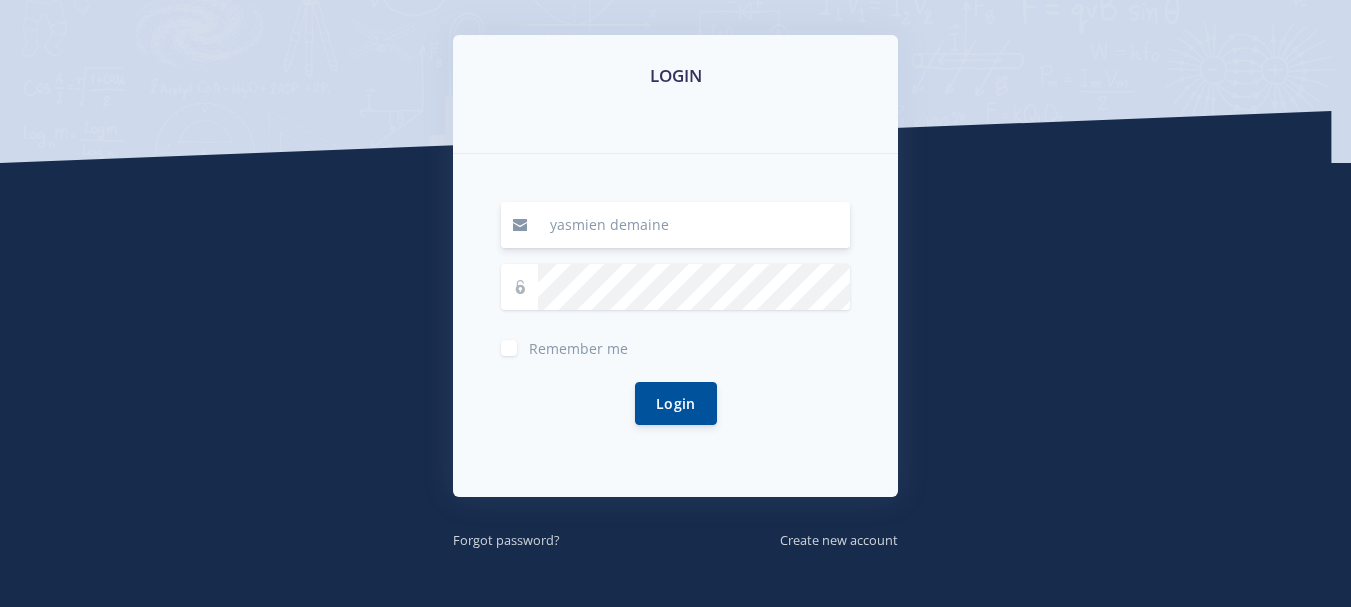 scroll, scrollTop: 314, scrollLeft: 0, axis: vertical 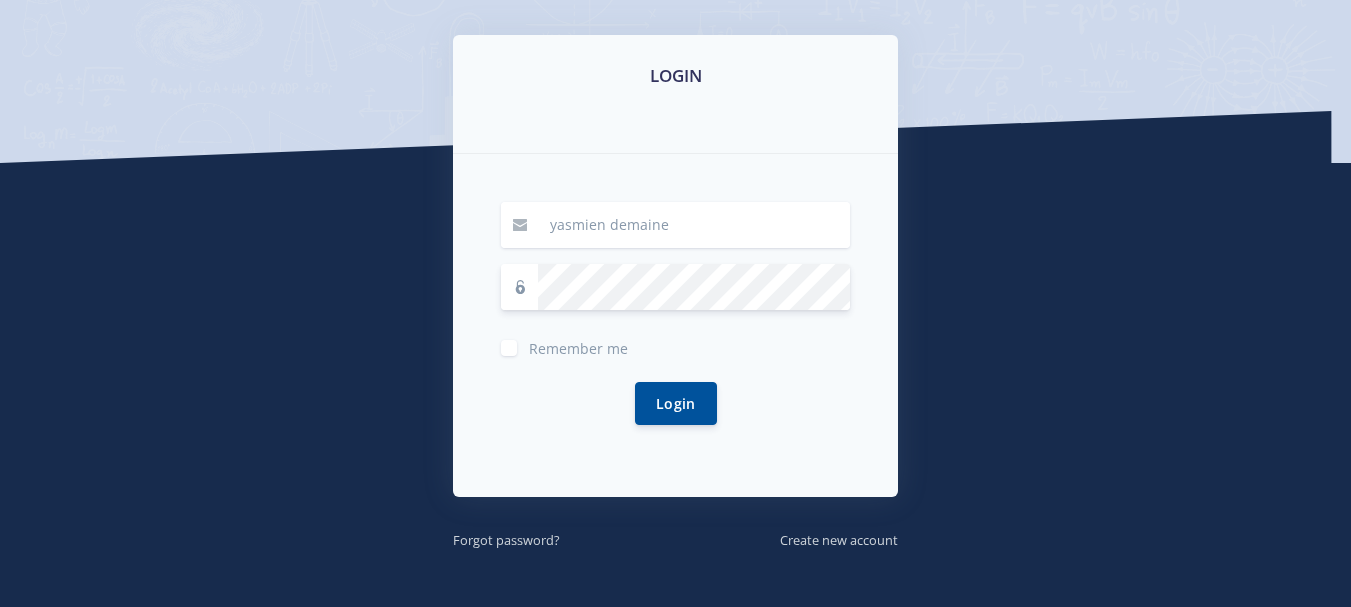 click on "Login" at bounding box center [676, 403] 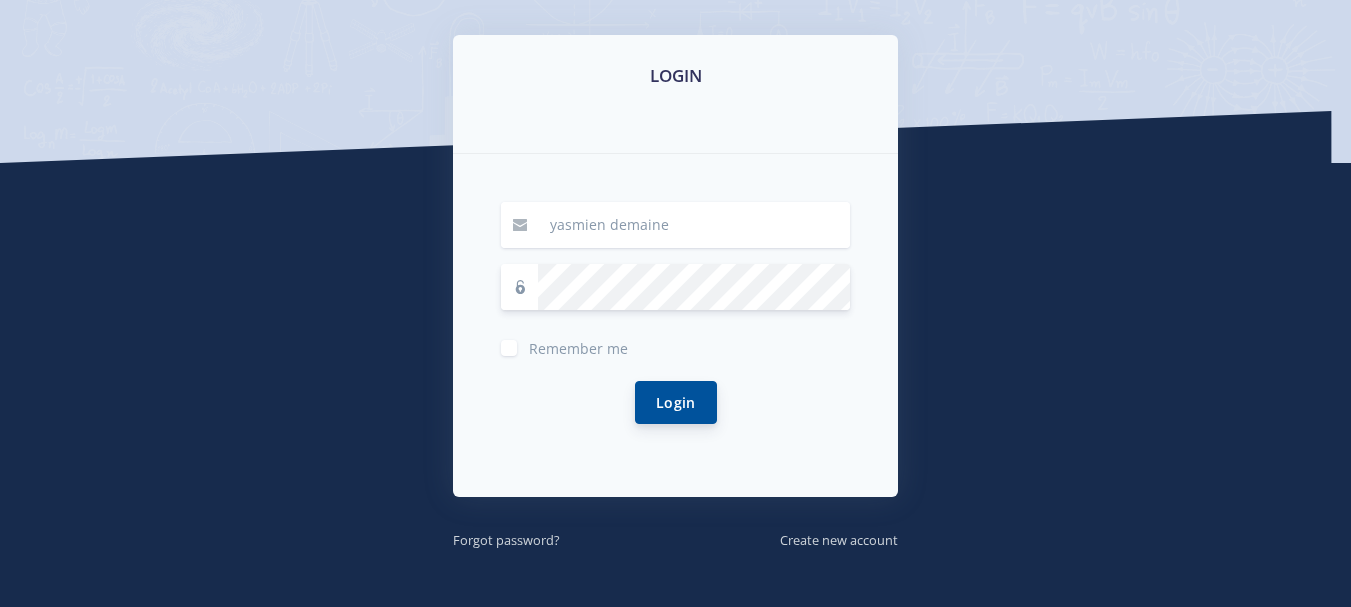 click on "yasmien demaine
Remember me
Login" at bounding box center [675, 325] 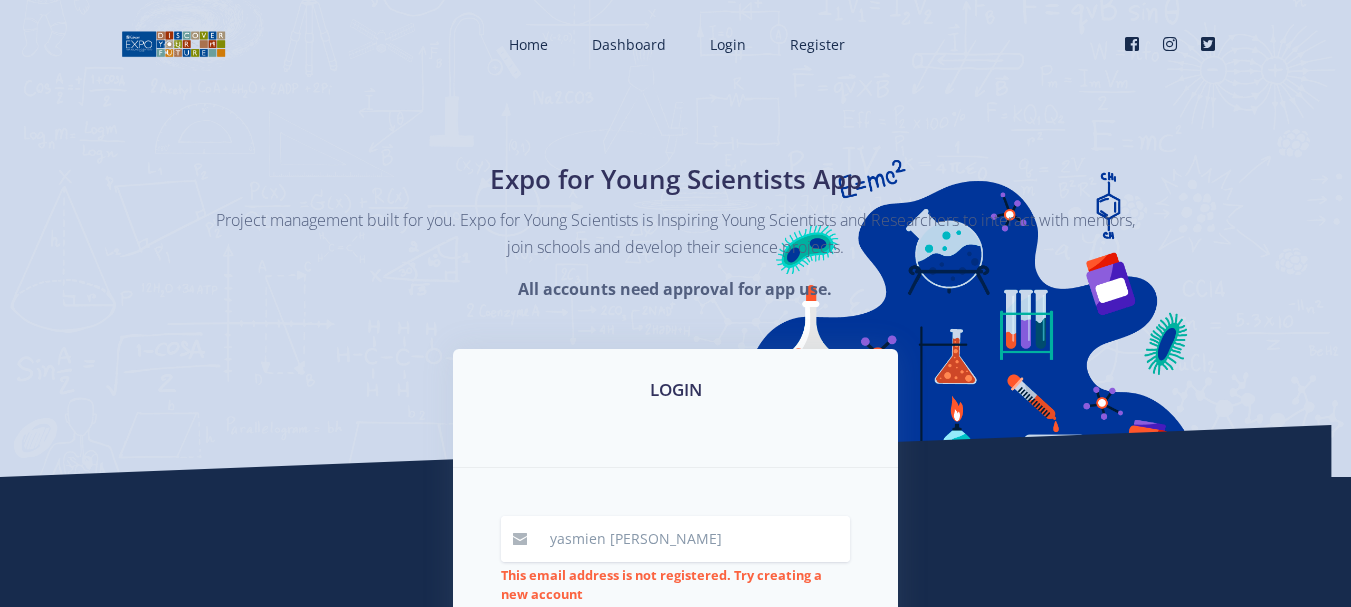 scroll, scrollTop: 280, scrollLeft: 0, axis: vertical 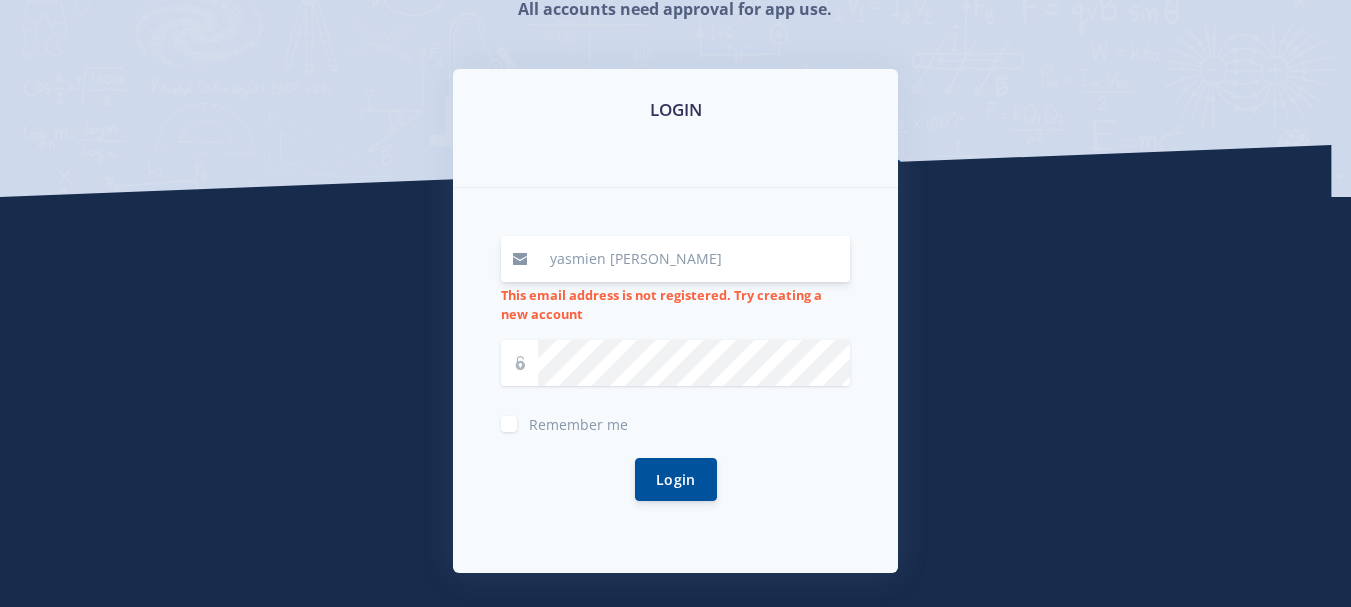 click on "yasmien demaine" at bounding box center [694, 259] 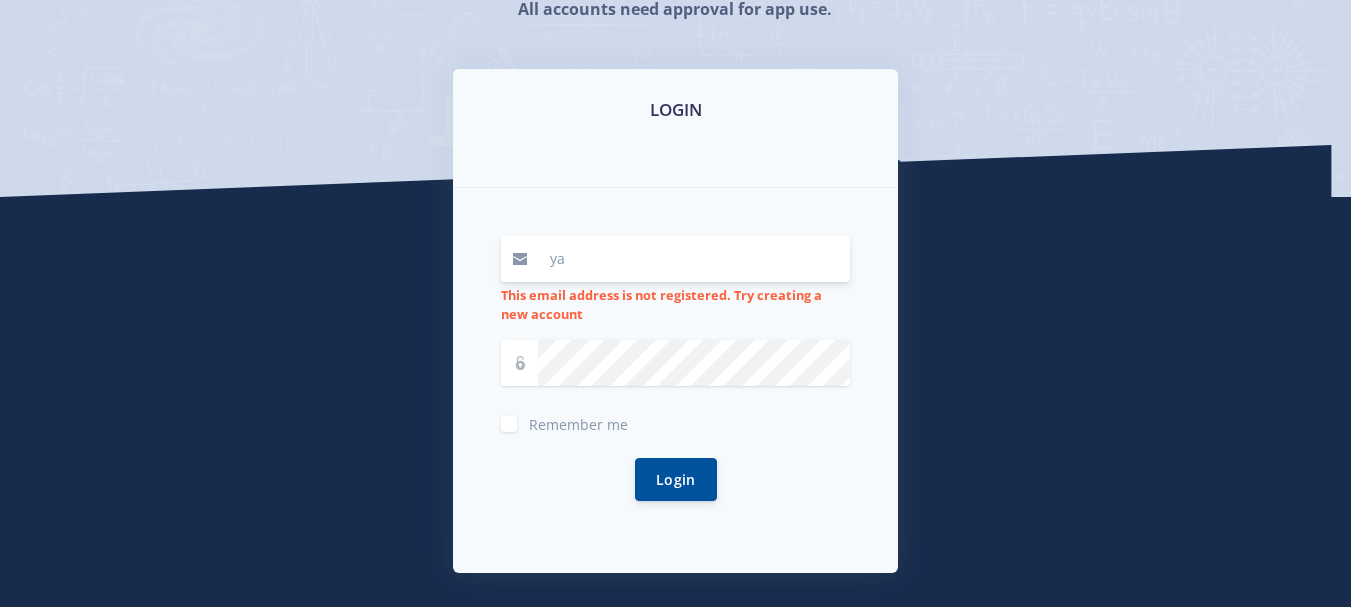 type on "y" 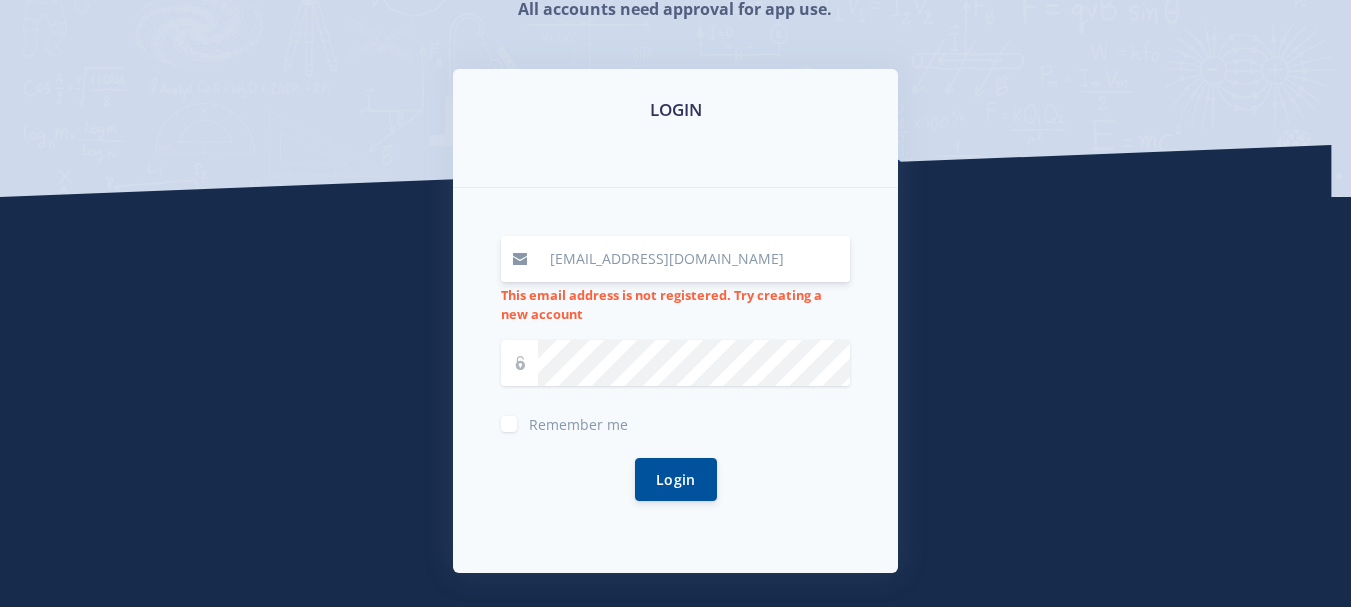 type on "yasmiendemaine27@gmail.com" 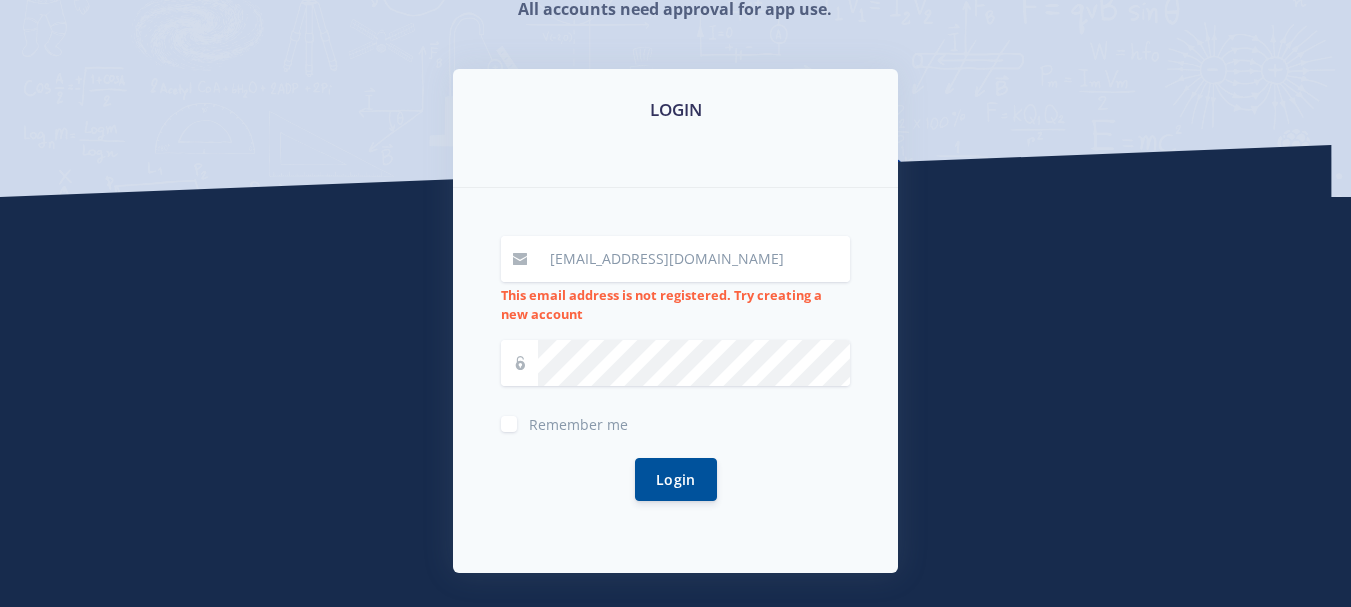 click at bounding box center [520, 363] 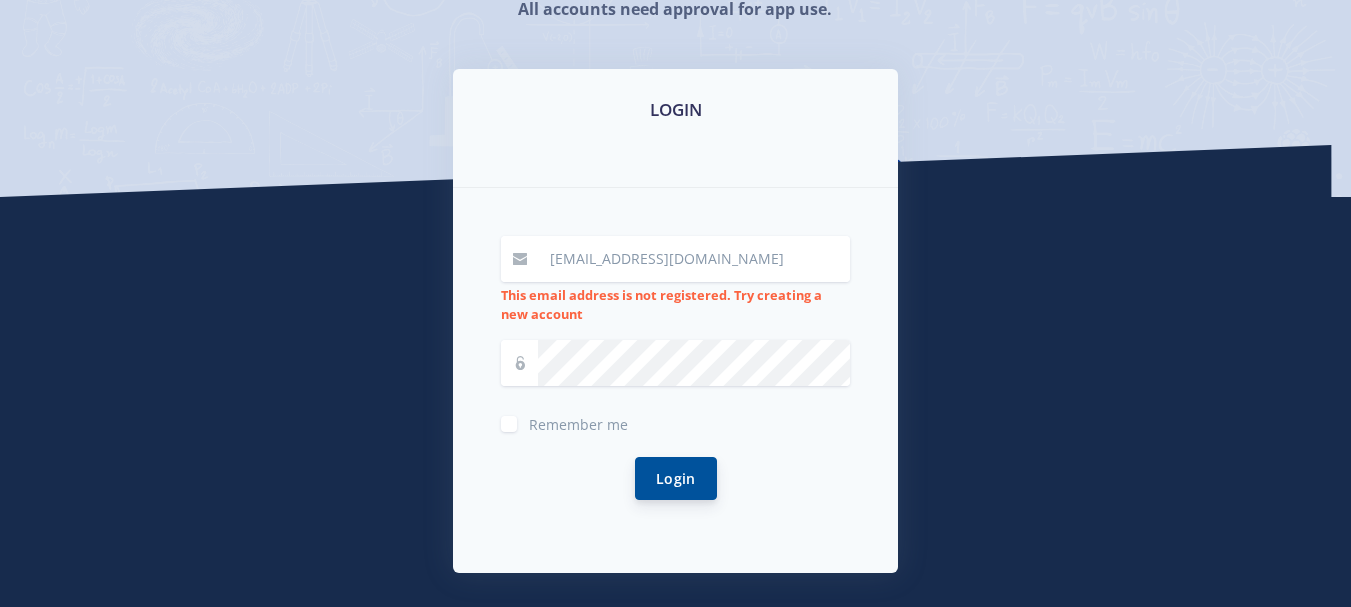 click on "Login" at bounding box center [676, 478] 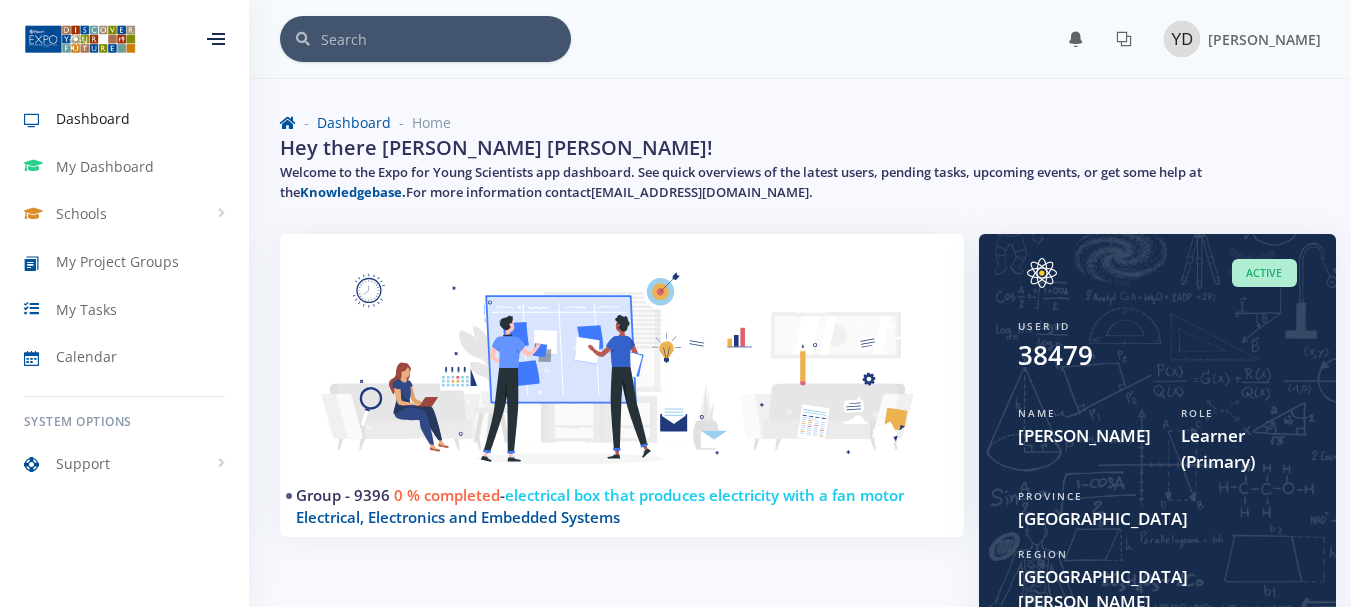 scroll, scrollTop: 0, scrollLeft: 0, axis: both 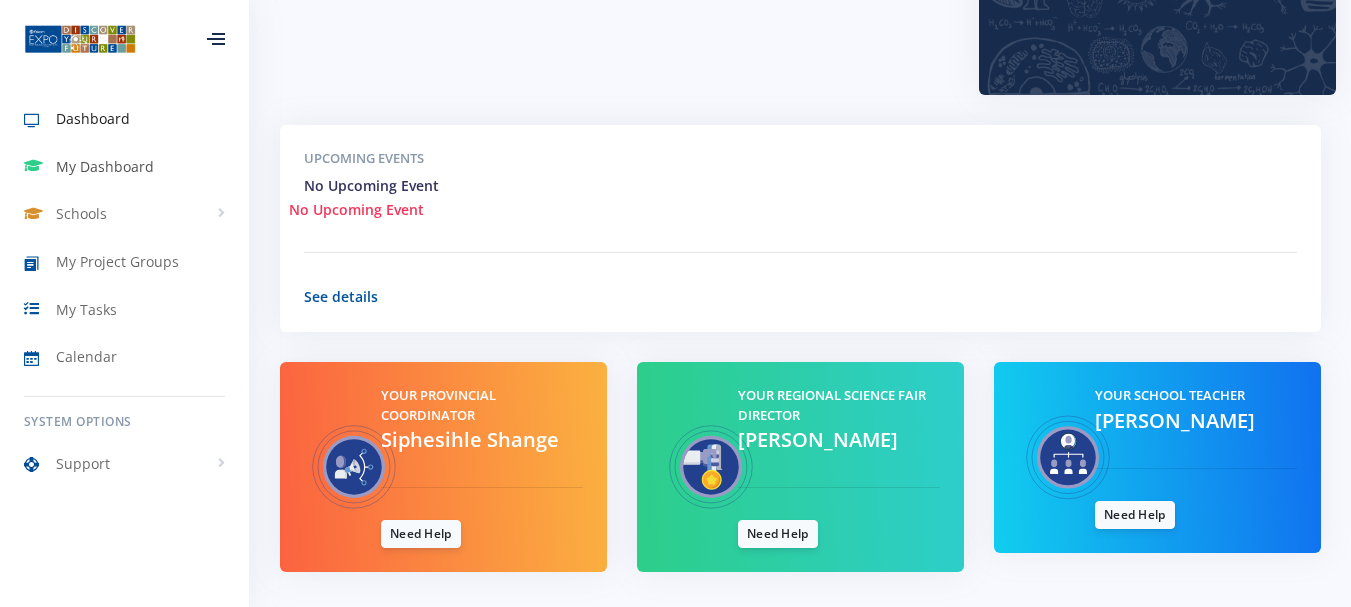 click on "My Dashboard" at bounding box center (105, 166) 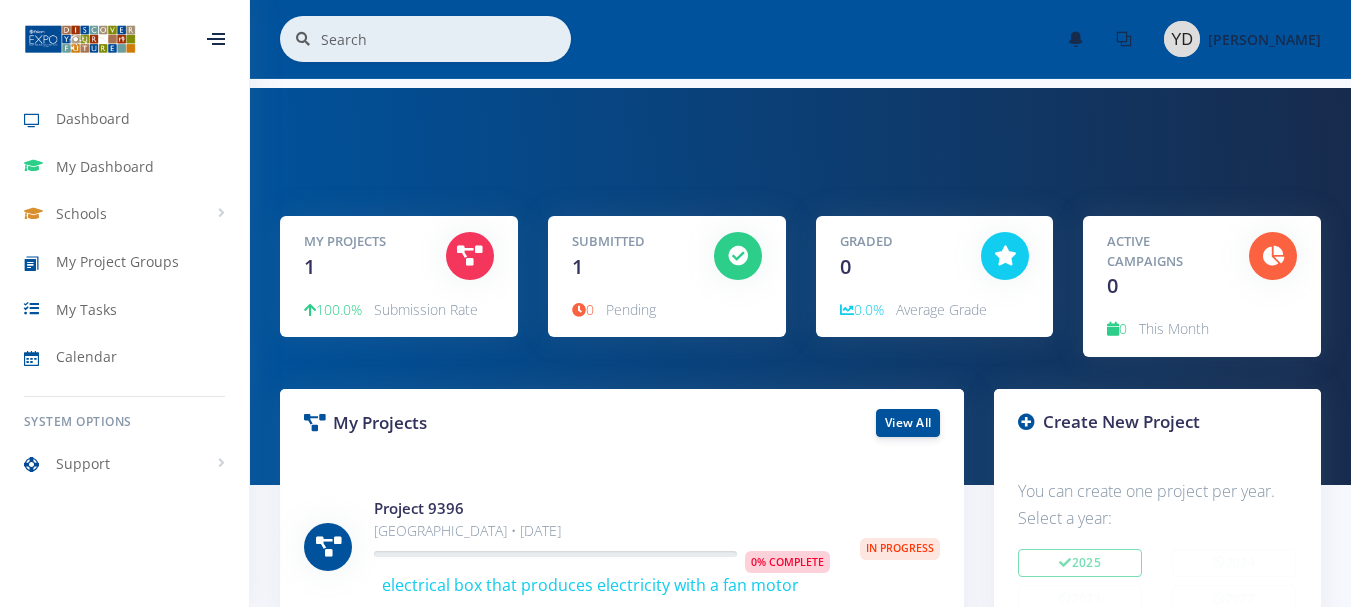 scroll, scrollTop: 146, scrollLeft: 0, axis: vertical 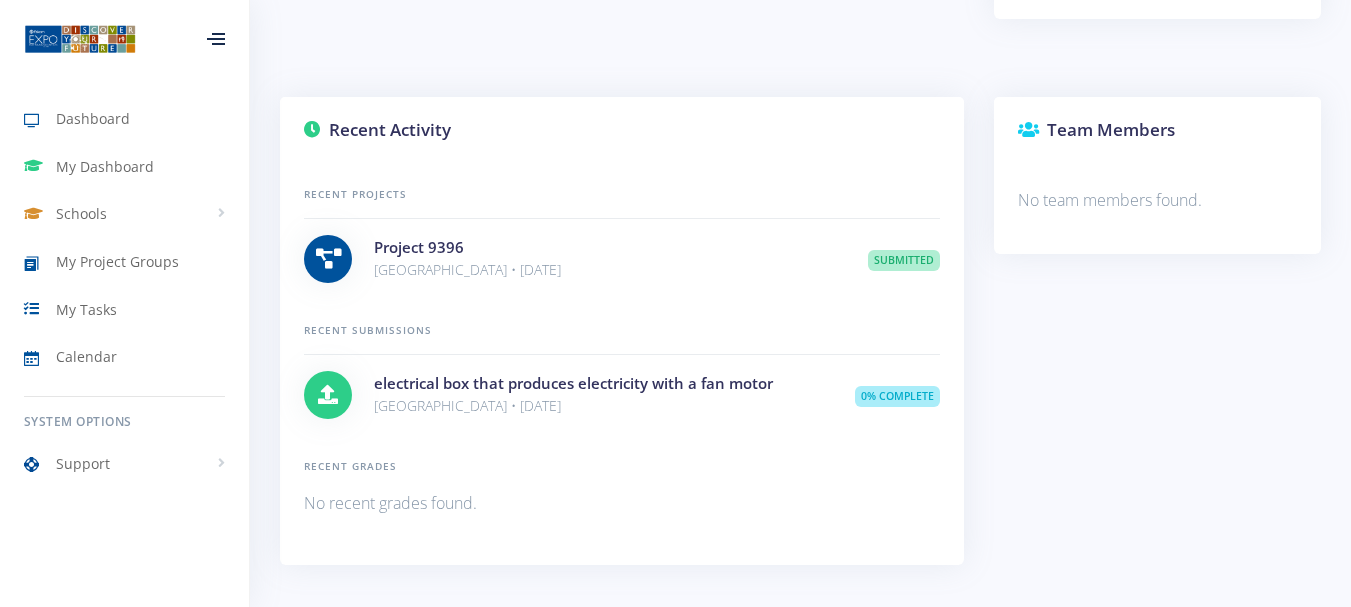 click on "electrical box that produces electricity with a fan motor" at bounding box center [599, 383] 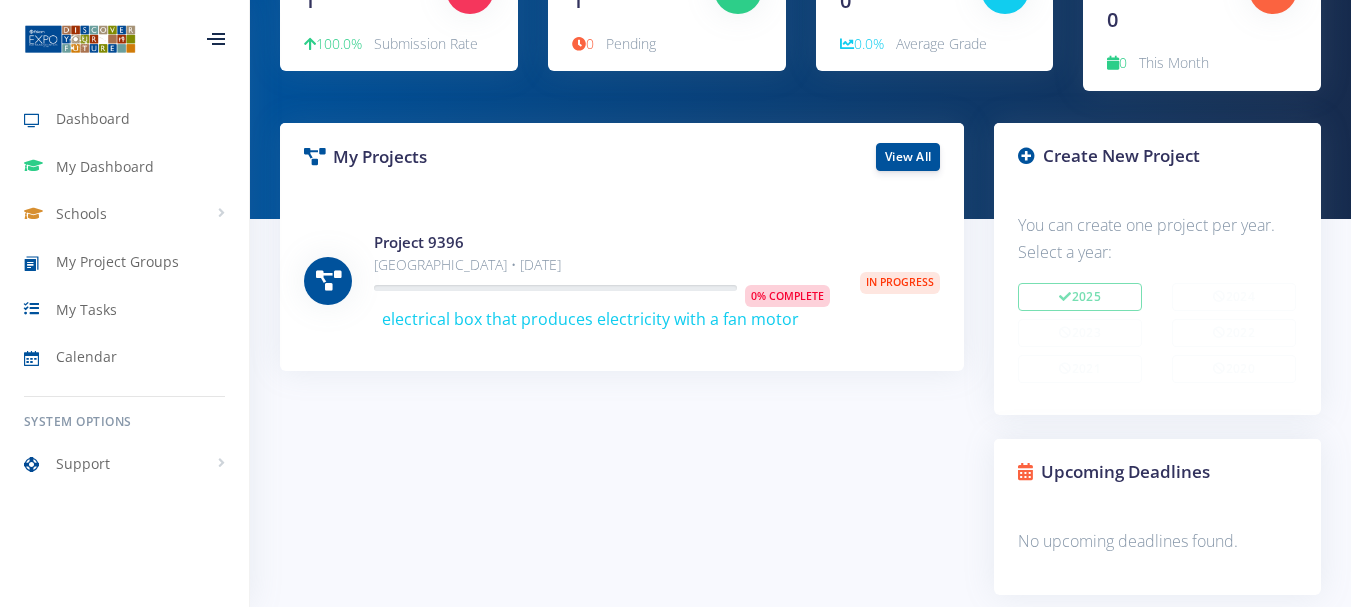 scroll, scrollTop: 267, scrollLeft: 0, axis: vertical 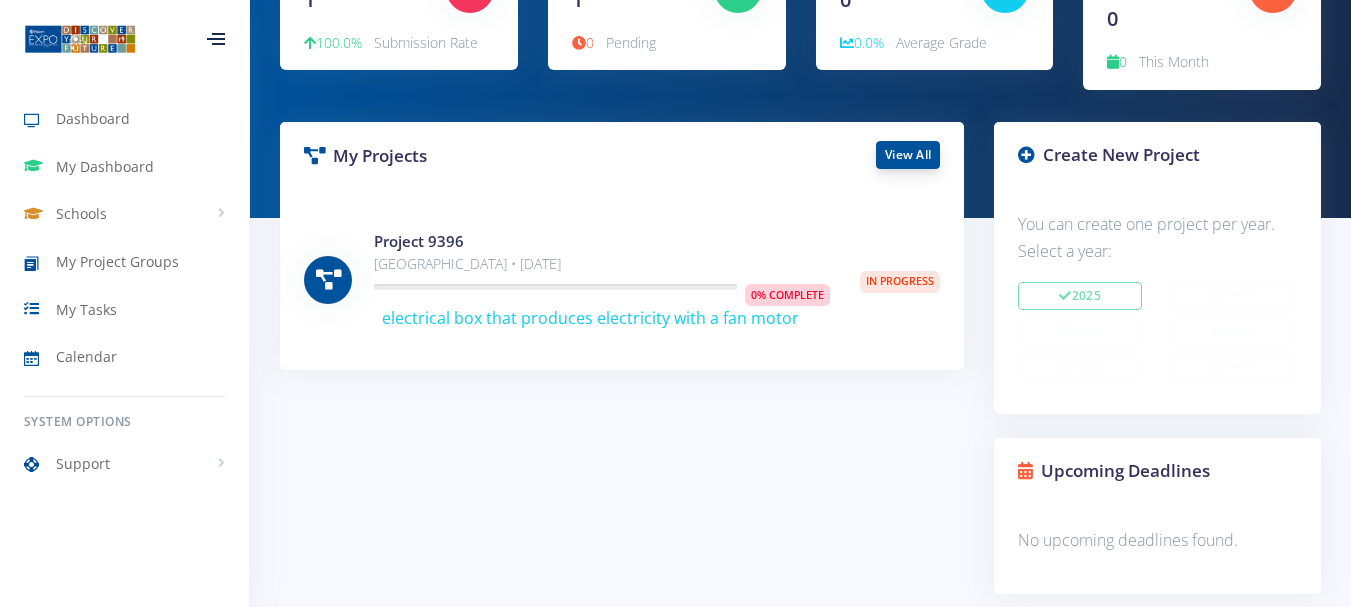 click on "View All" at bounding box center (908, 155) 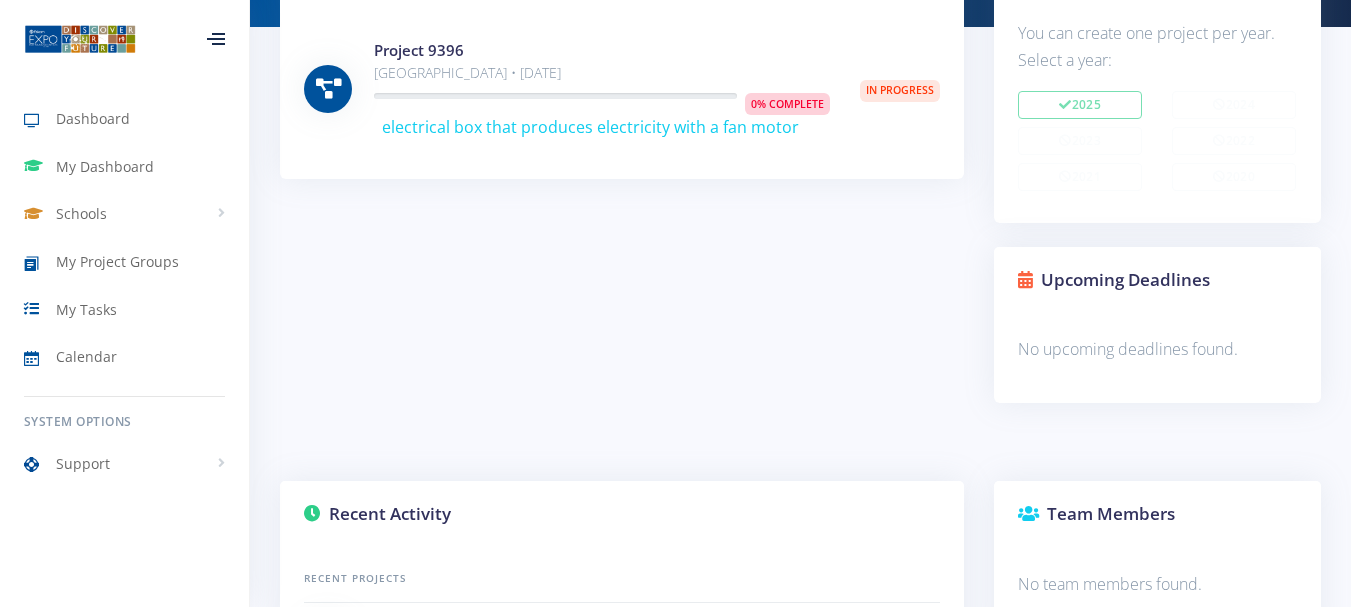 scroll, scrollTop: 530, scrollLeft: 0, axis: vertical 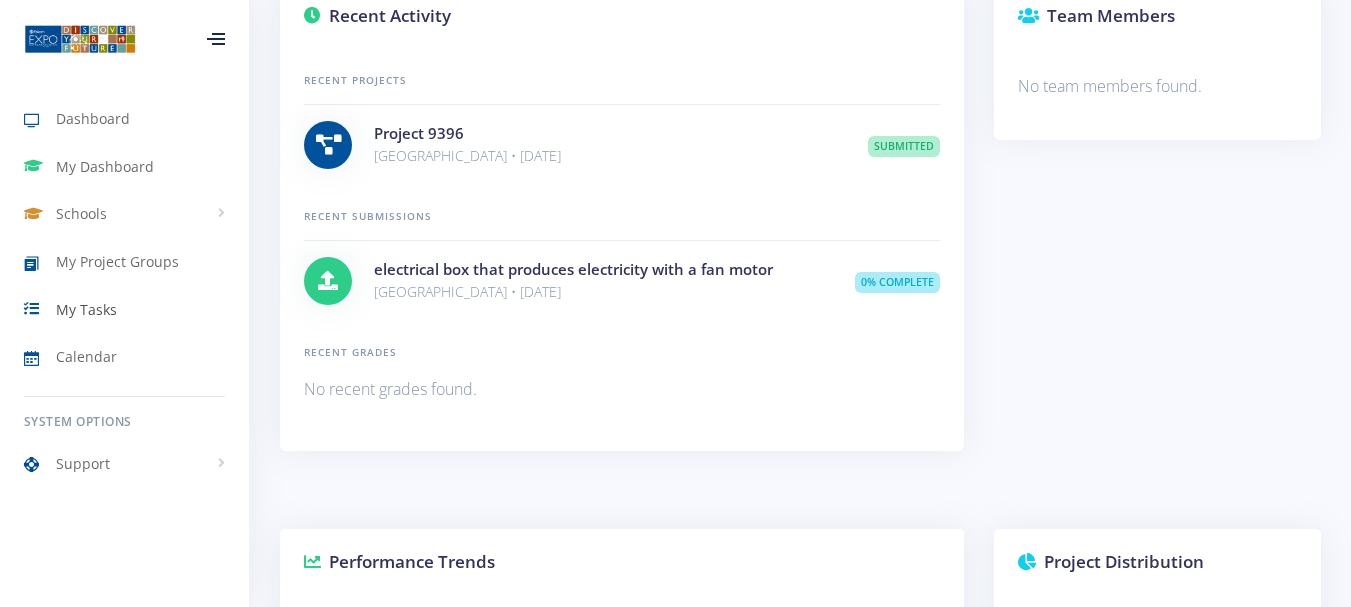 click on "My Tasks" at bounding box center (86, 309) 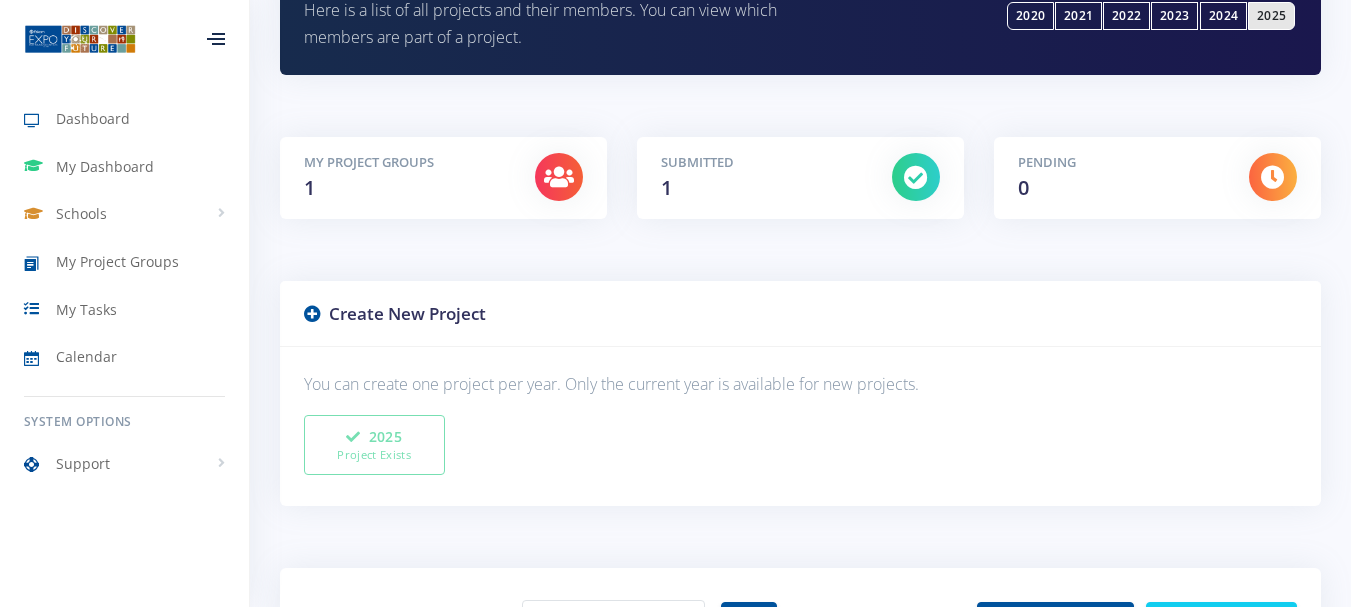 scroll, scrollTop: 265, scrollLeft: 0, axis: vertical 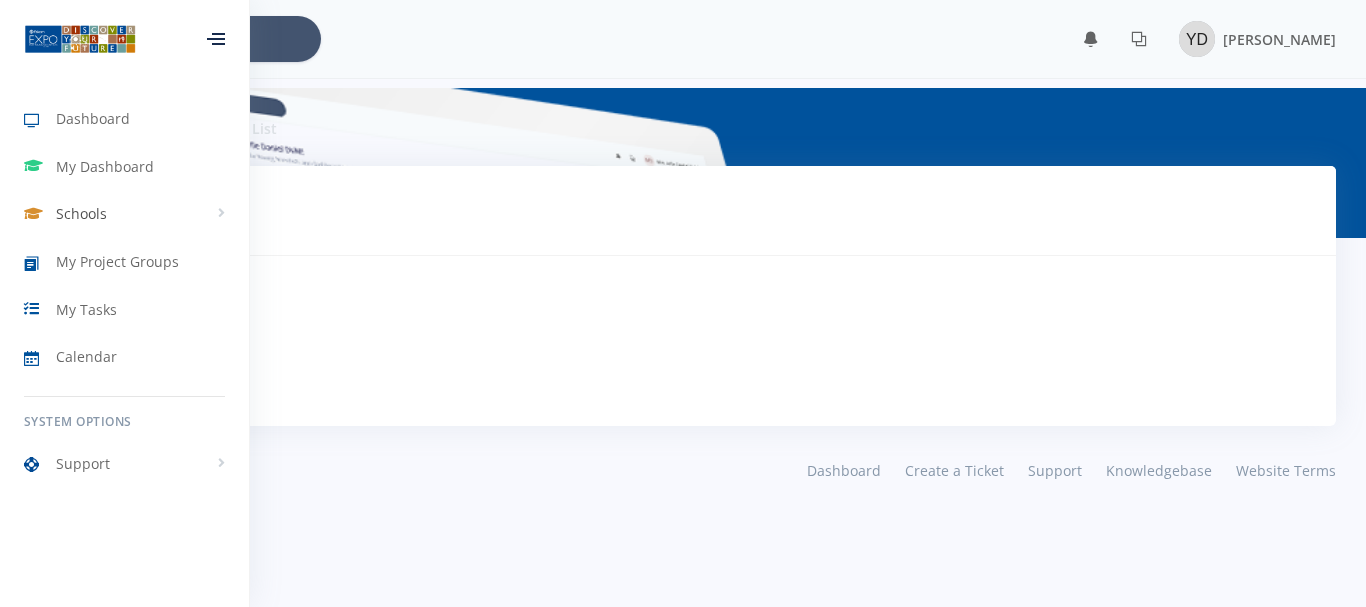 click on "Schools" at bounding box center [81, 213] 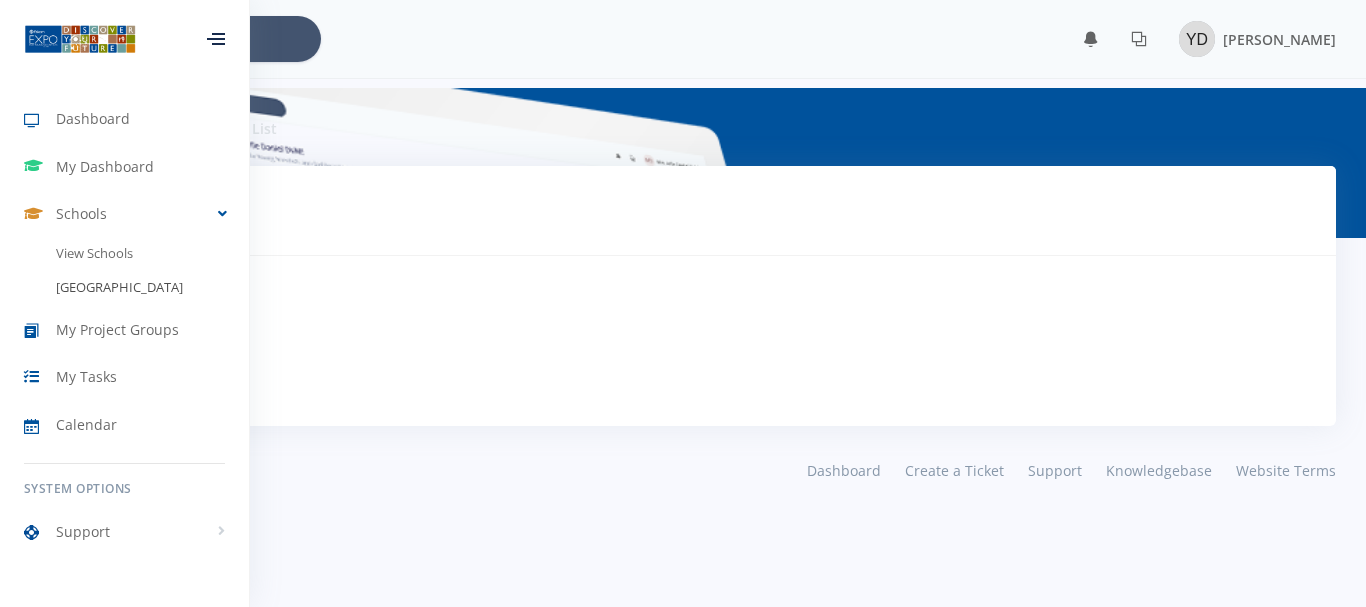 click on "[GEOGRAPHIC_DATA]" at bounding box center (124, 288) 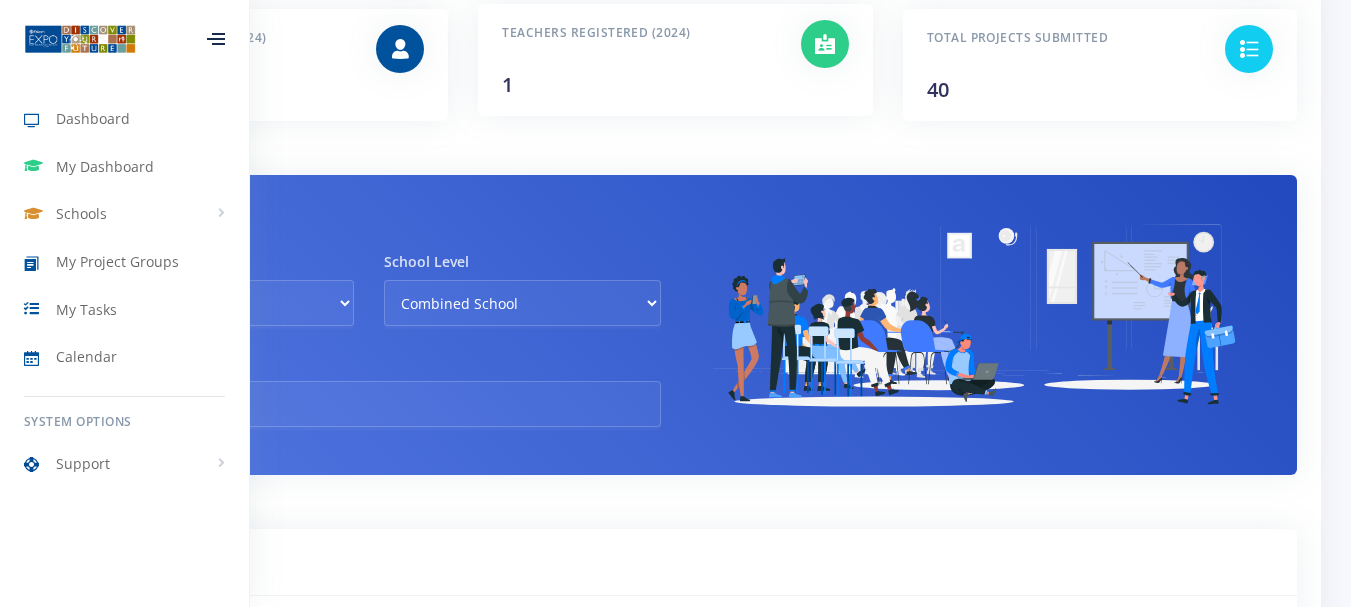 scroll, scrollTop: 253, scrollLeft: 0, axis: vertical 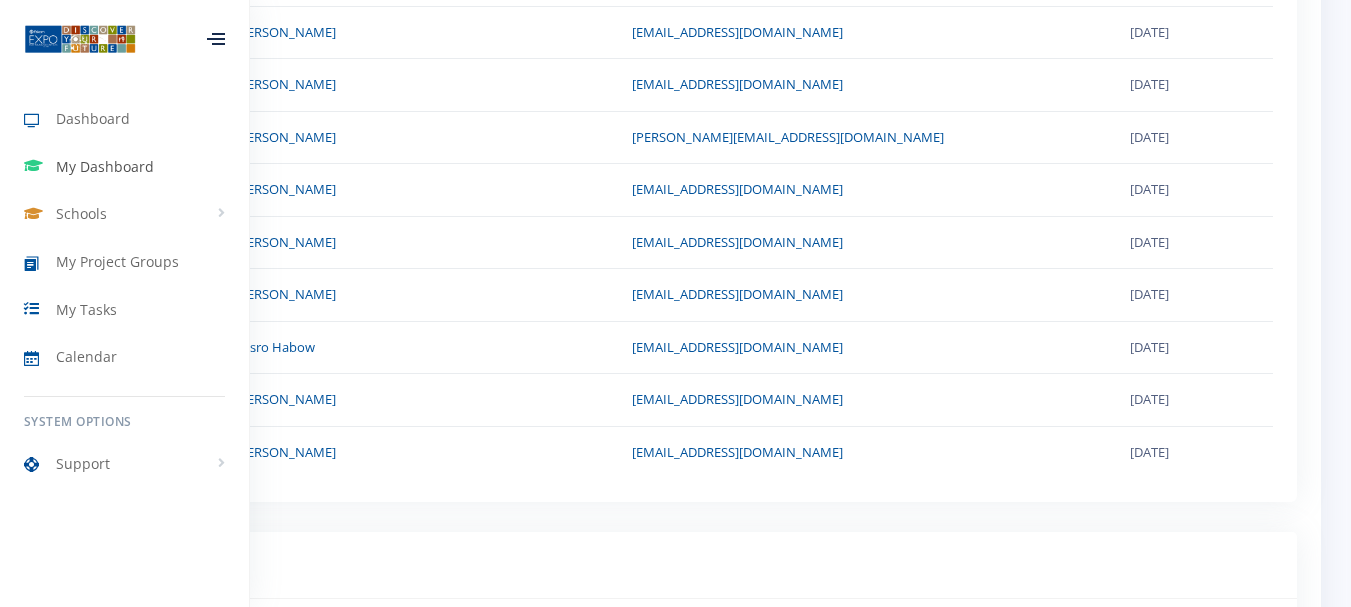 click on "My Dashboard" at bounding box center [105, 166] 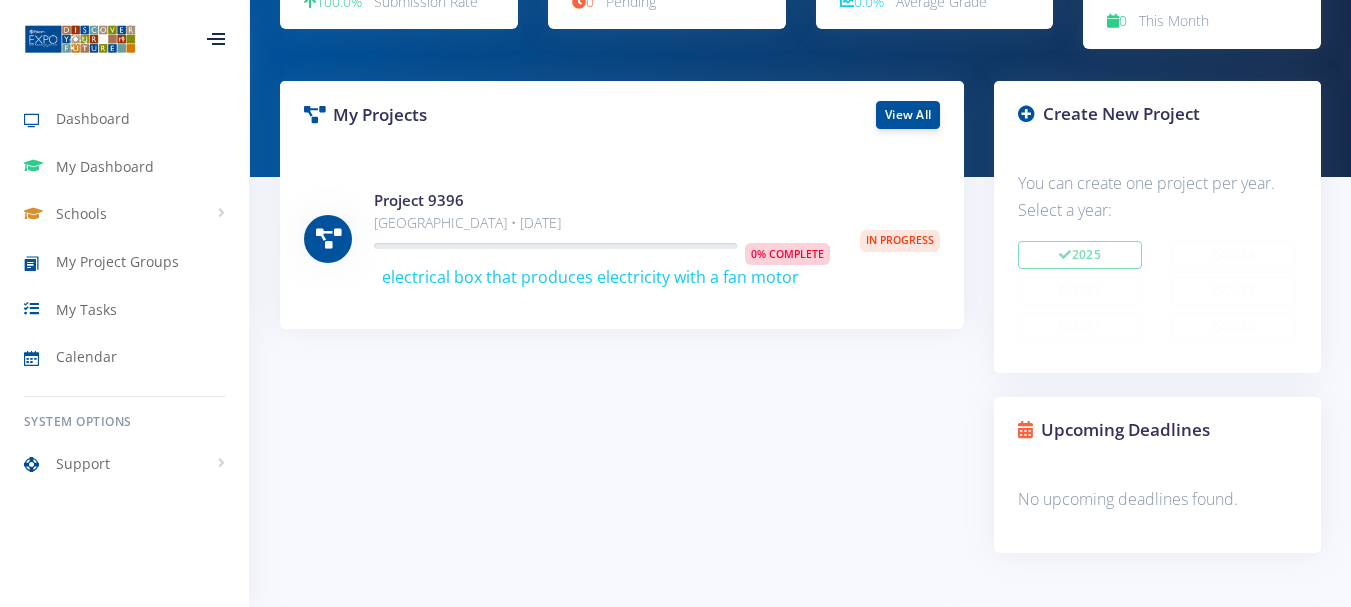 scroll, scrollTop: 682, scrollLeft: 0, axis: vertical 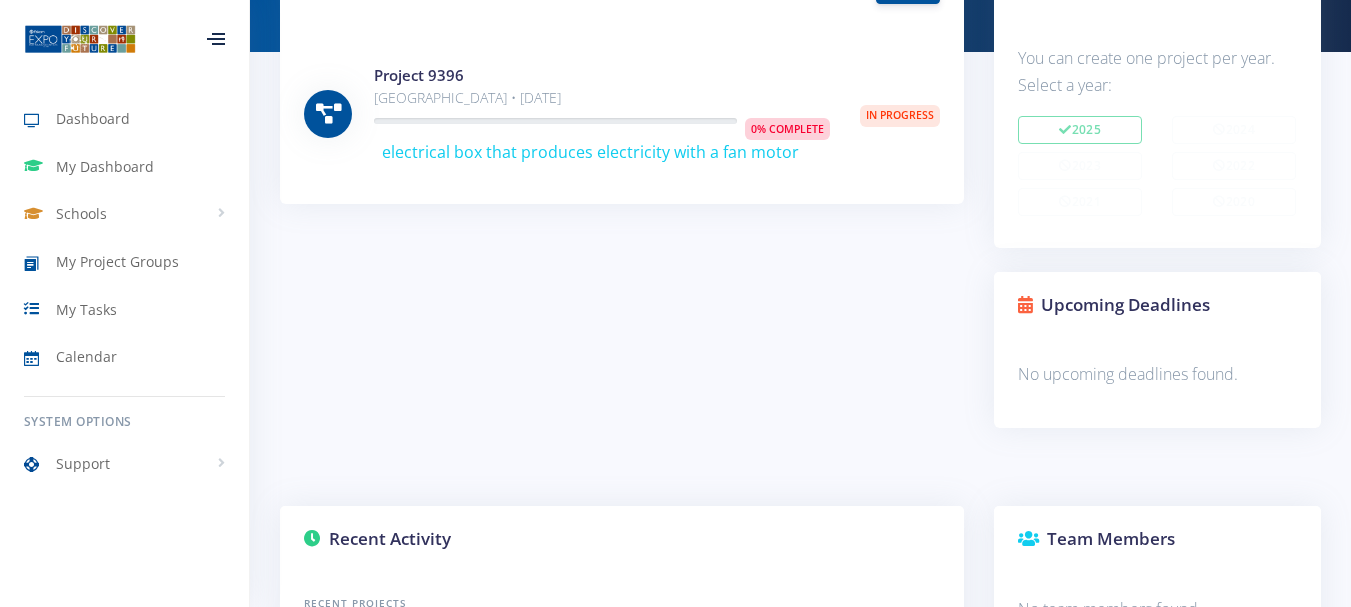 click on "electrical box that produces electricity with a fan motor" at bounding box center [590, 152] 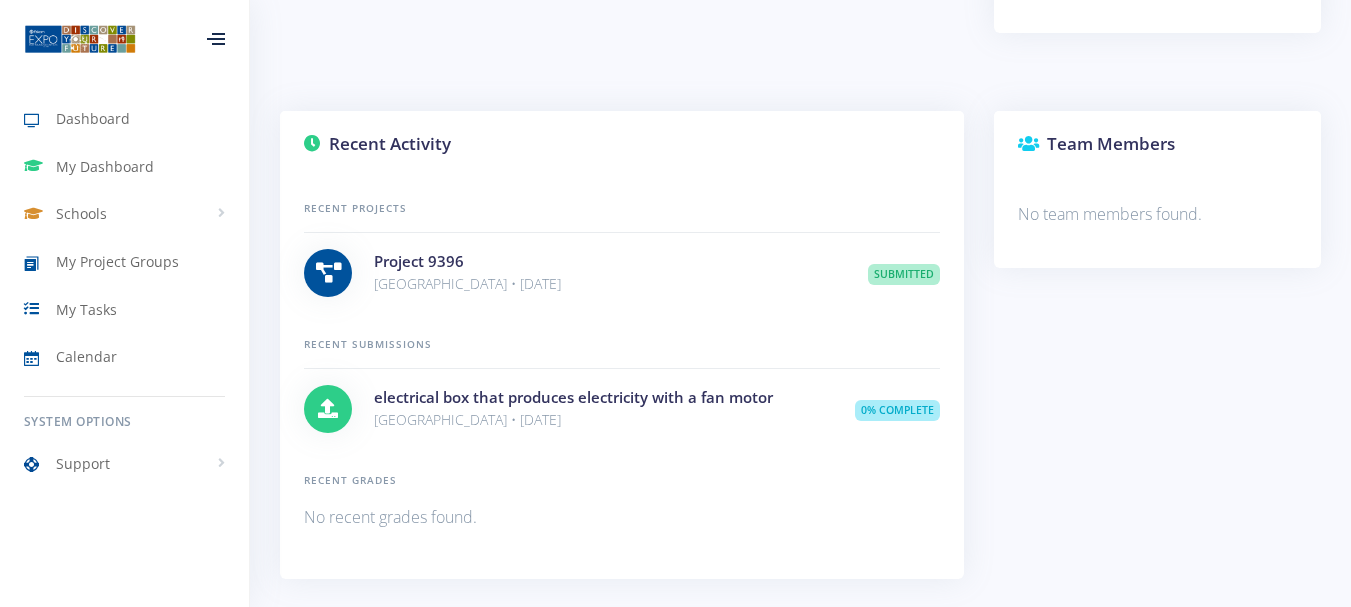 scroll, scrollTop: 835, scrollLeft: 0, axis: vertical 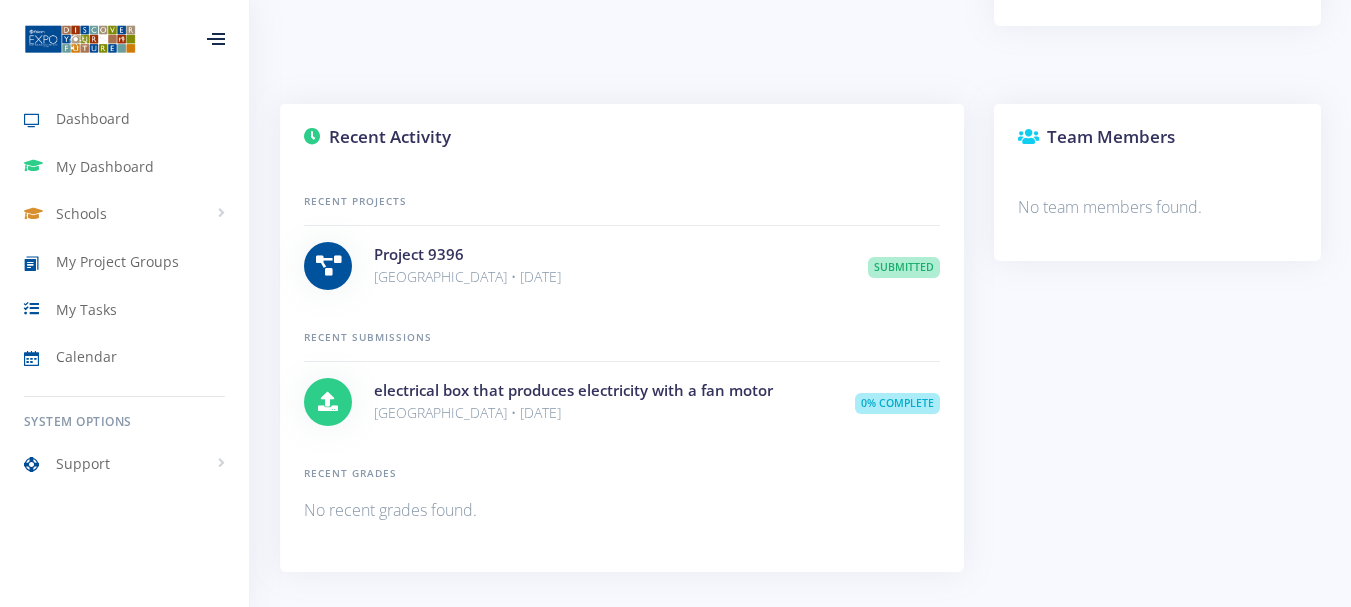 click on "No team members found." at bounding box center [1157, 207] 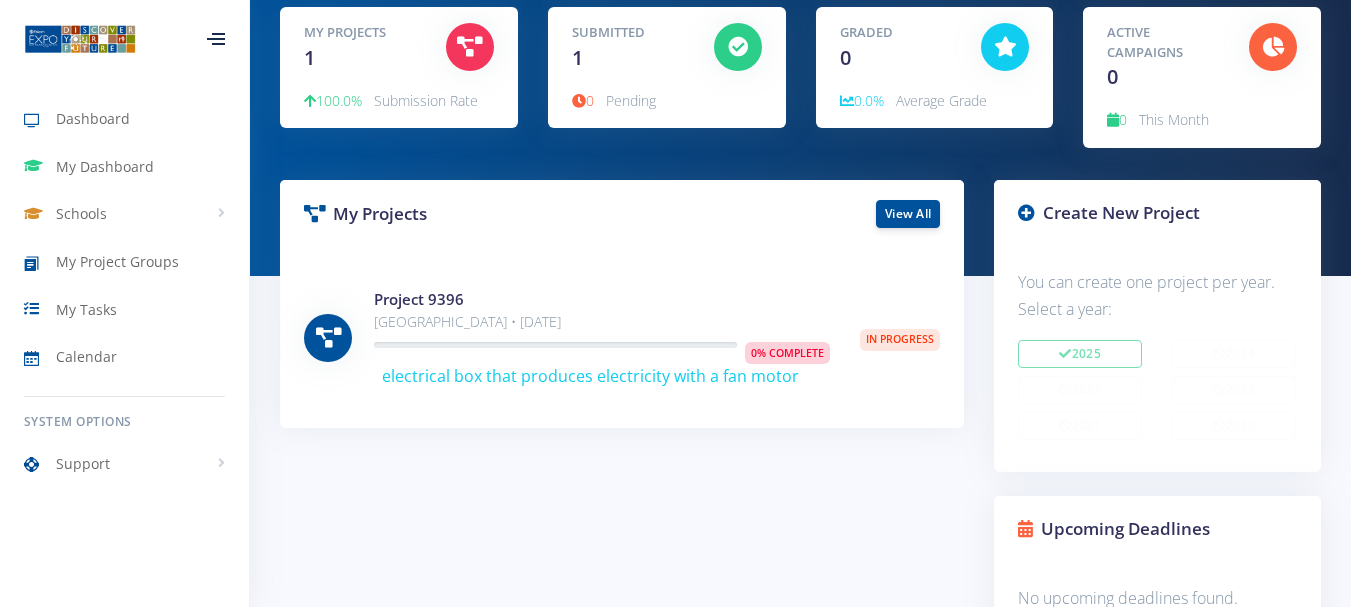 scroll, scrollTop: 242, scrollLeft: 0, axis: vertical 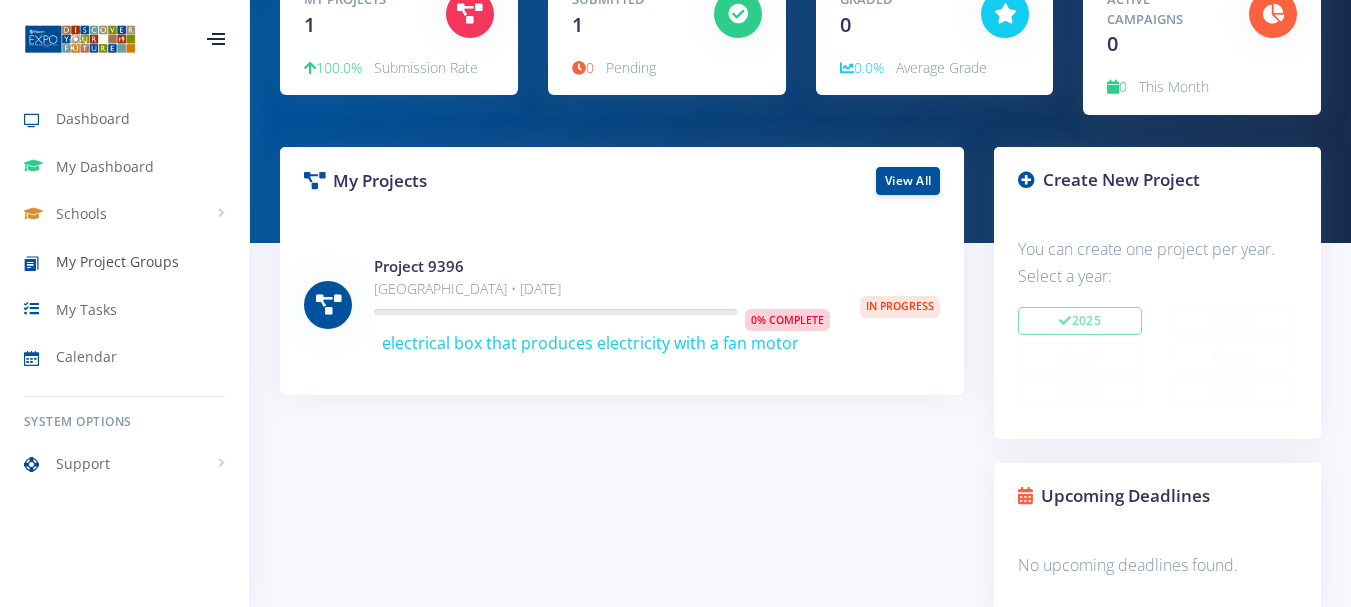 click on "My Project Groups" at bounding box center [117, 261] 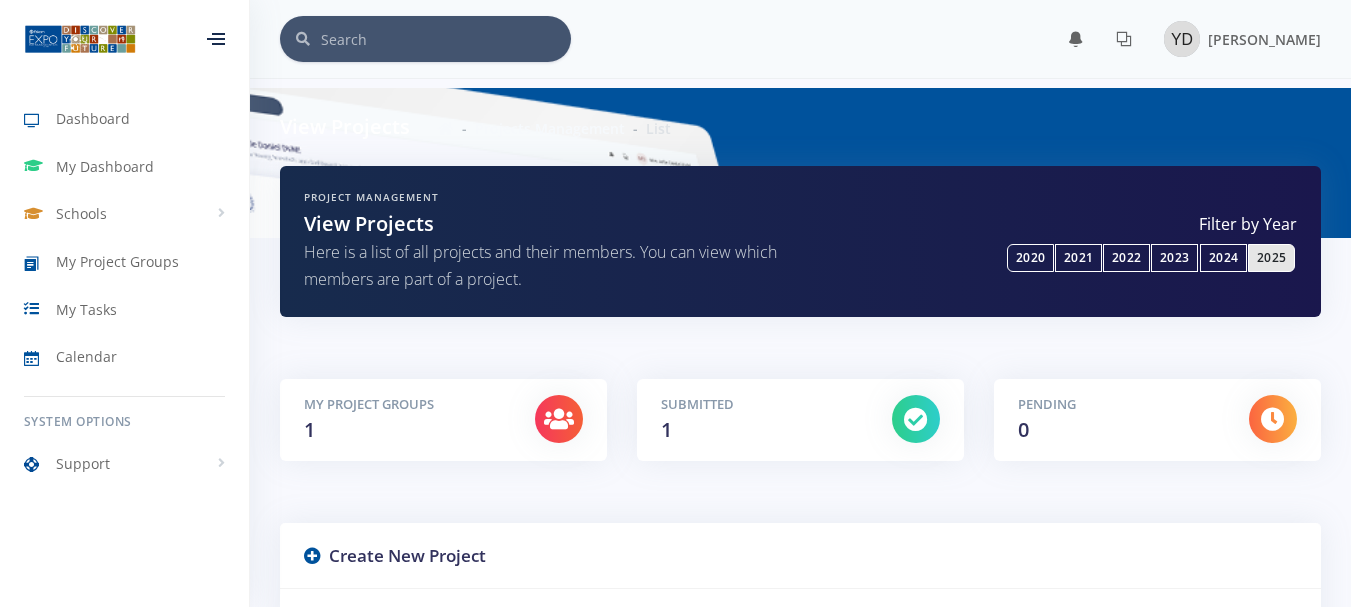 scroll, scrollTop: 0, scrollLeft: 0, axis: both 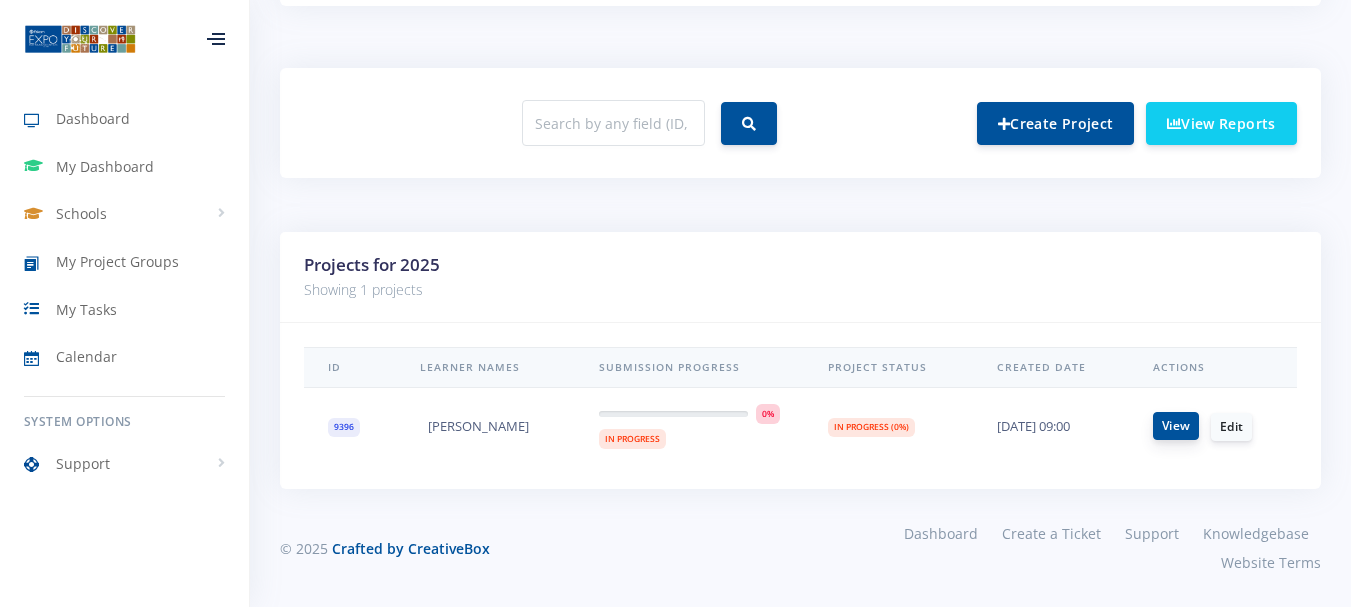 click on "View" at bounding box center (1176, 426) 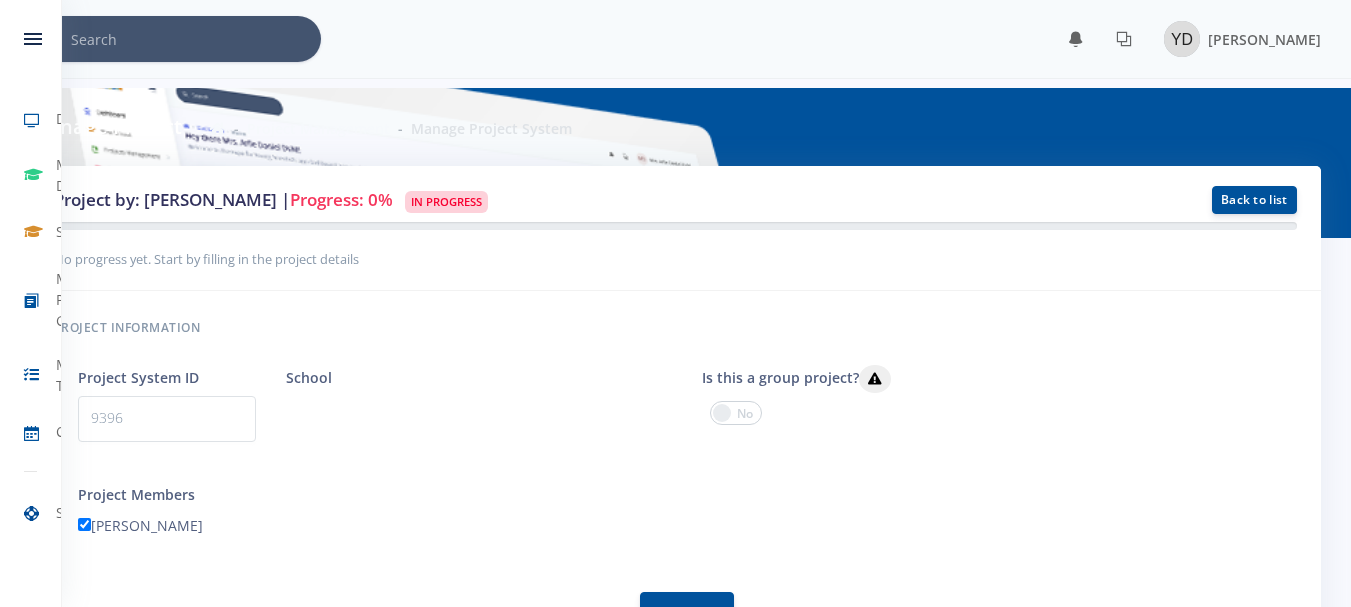 scroll, scrollTop: 0, scrollLeft: 0, axis: both 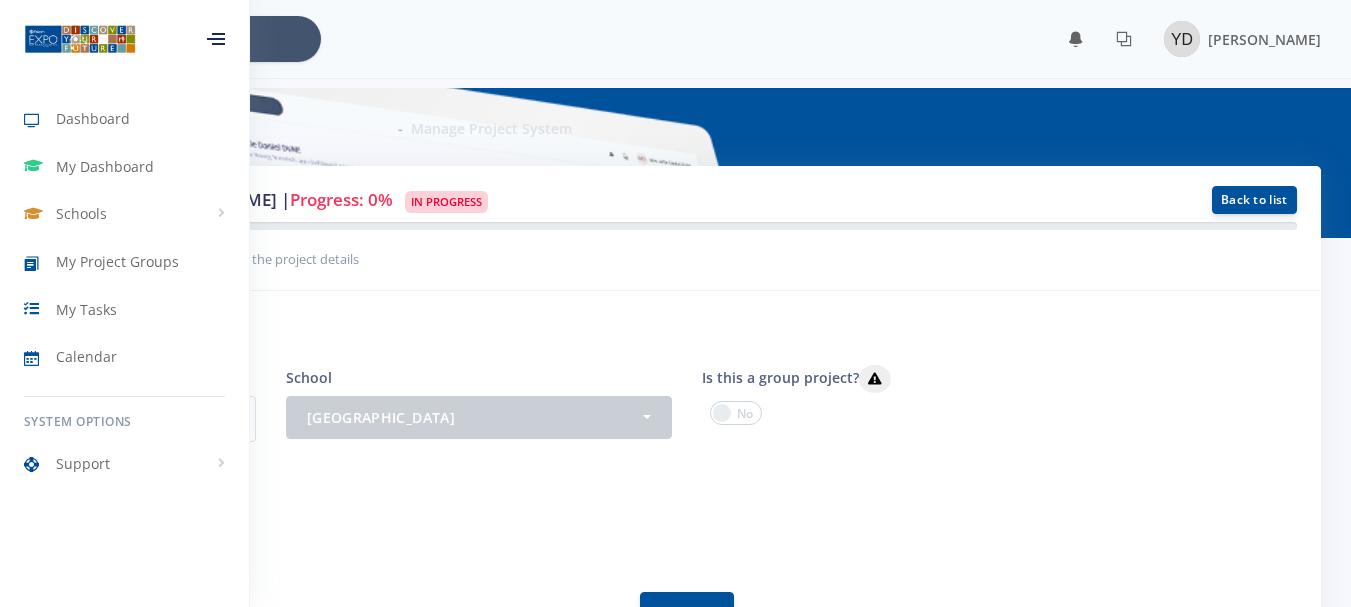 click at bounding box center (216, 39) 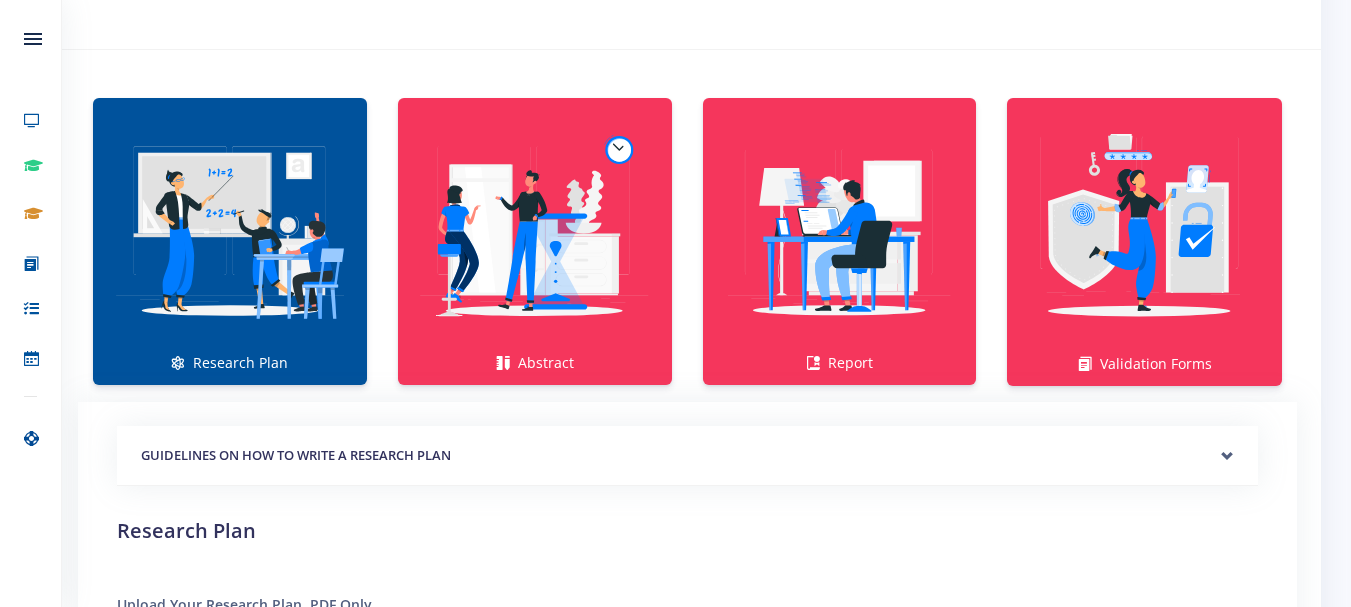 scroll, scrollTop: 1303, scrollLeft: 0, axis: vertical 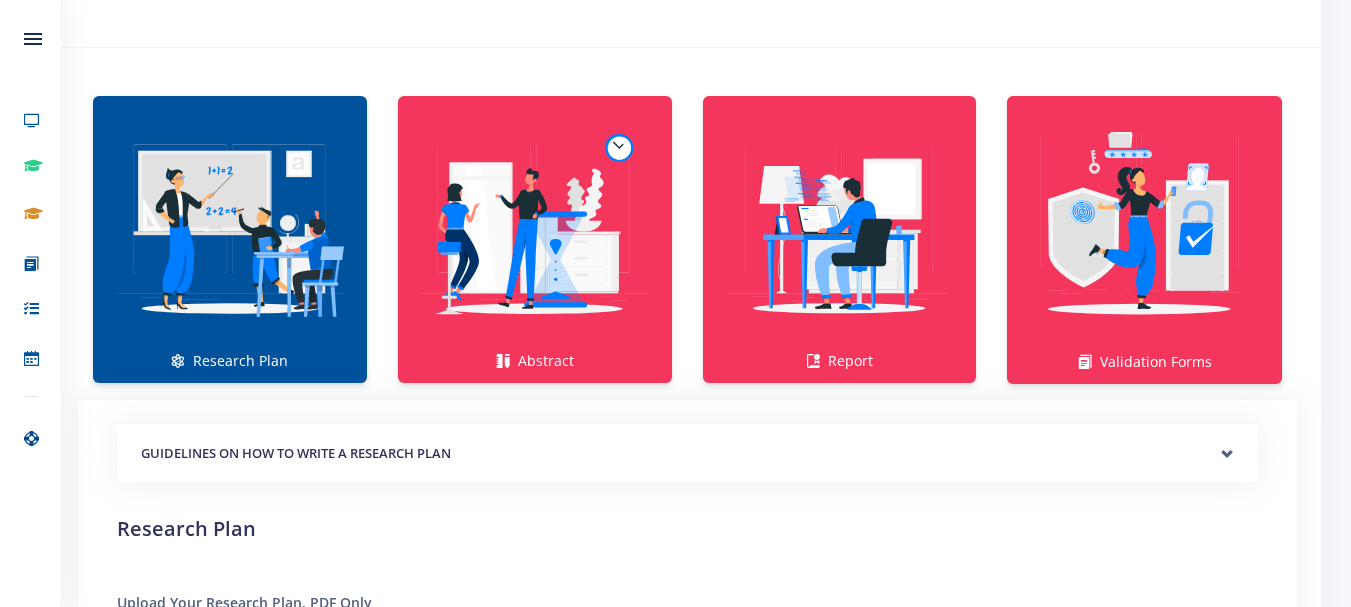 click at bounding box center (230, 229) 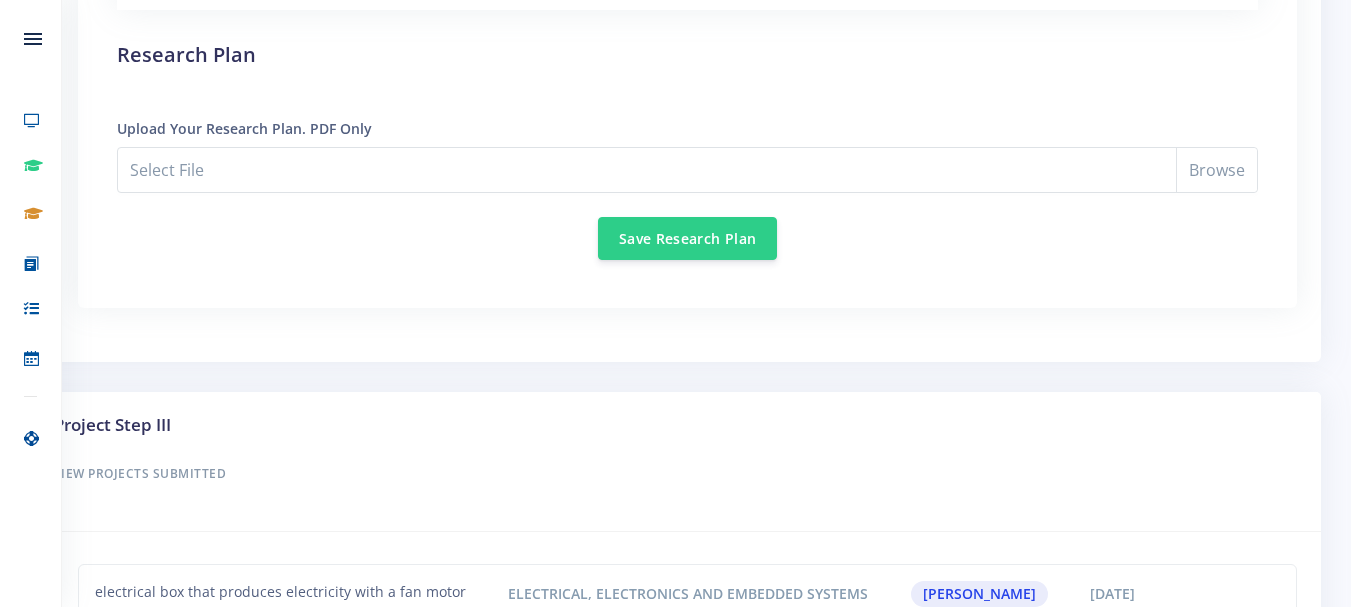 scroll, scrollTop: 2351, scrollLeft: 0, axis: vertical 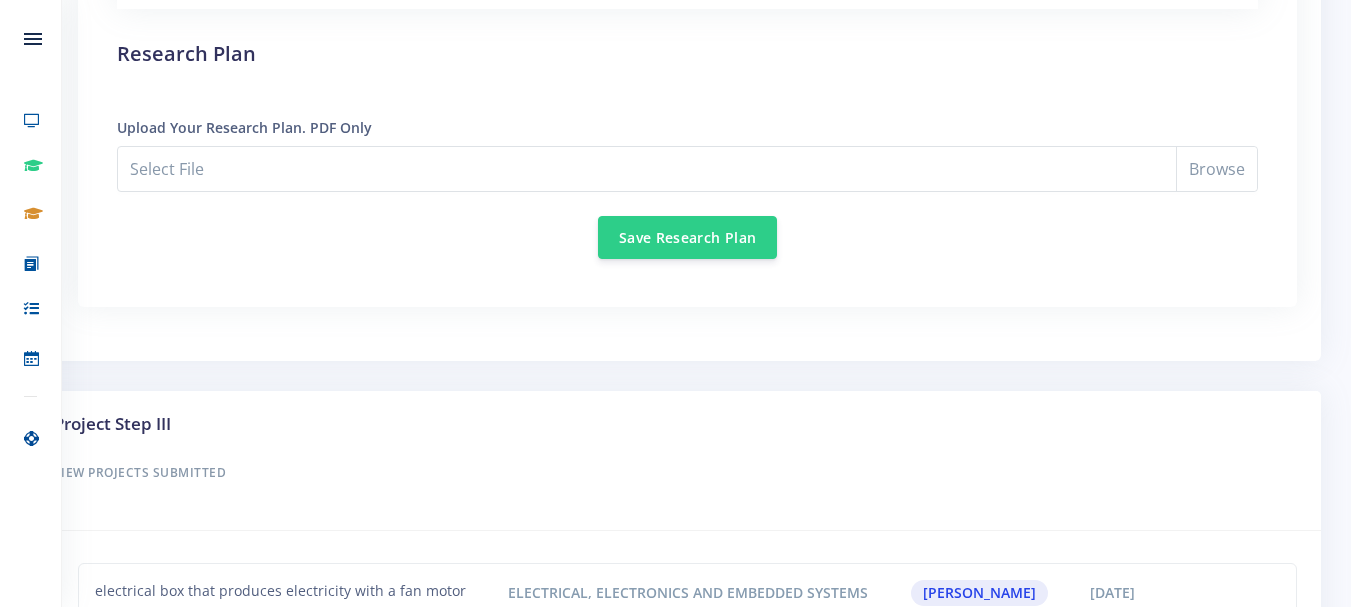 click on "Project Step III
View Projects Submitted" at bounding box center [675, 461] 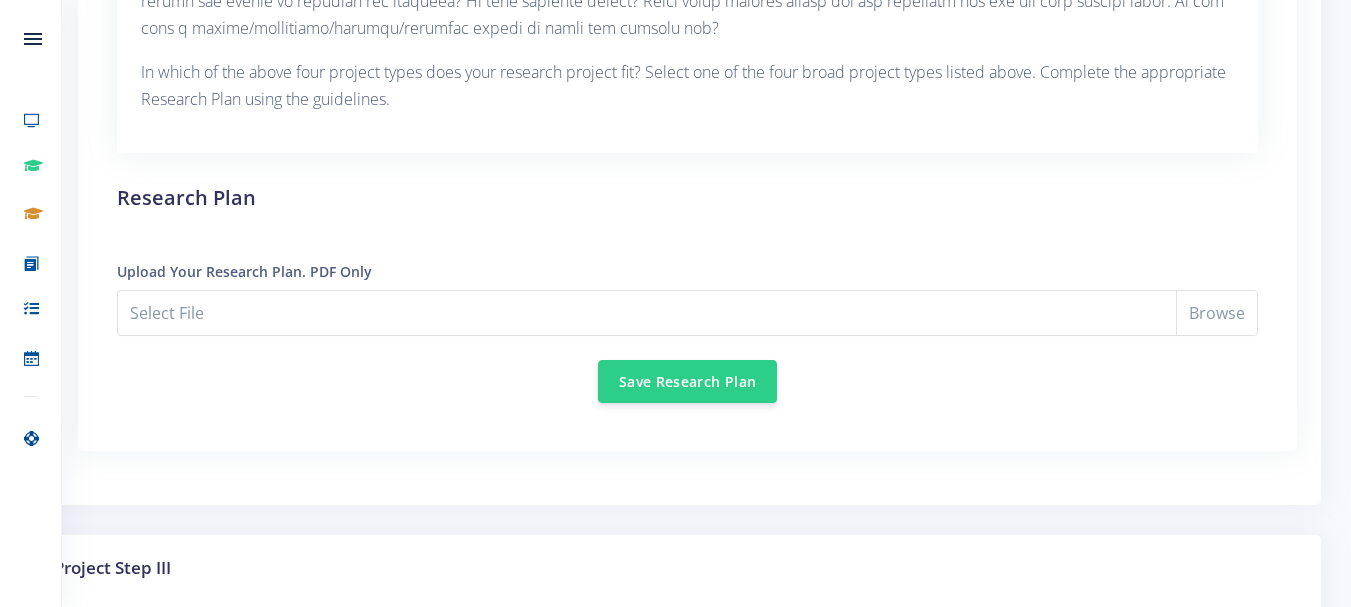 scroll, scrollTop: 2208, scrollLeft: 0, axis: vertical 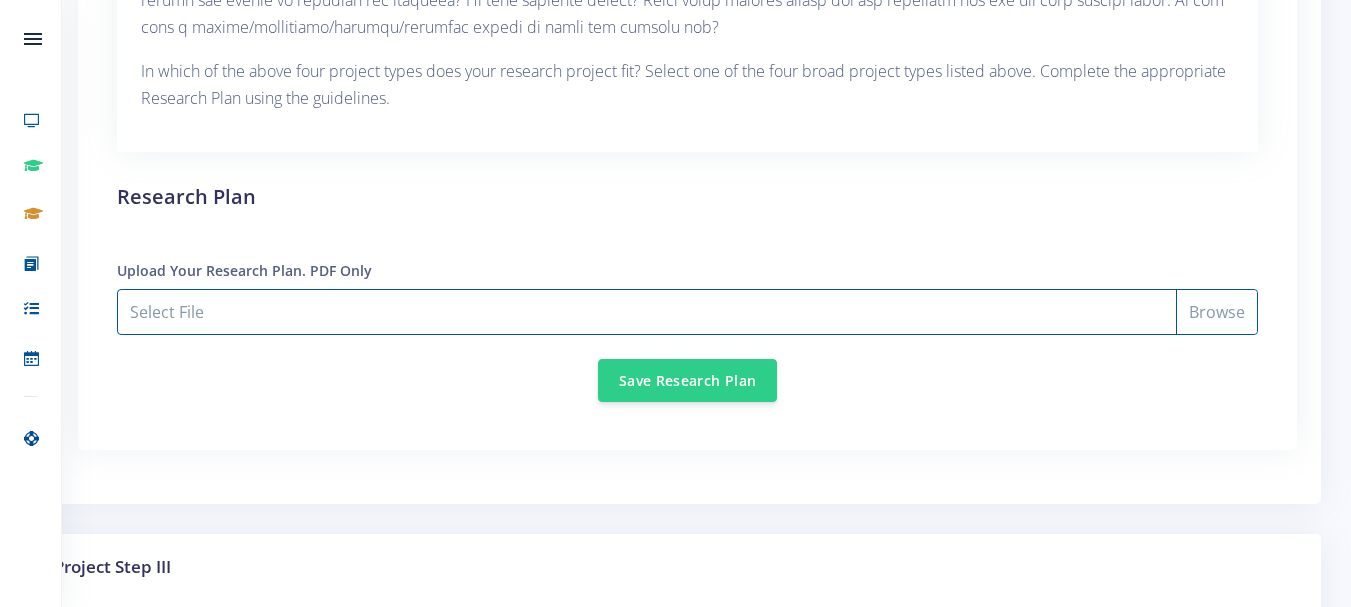 click on "Select File" at bounding box center [687, 312] 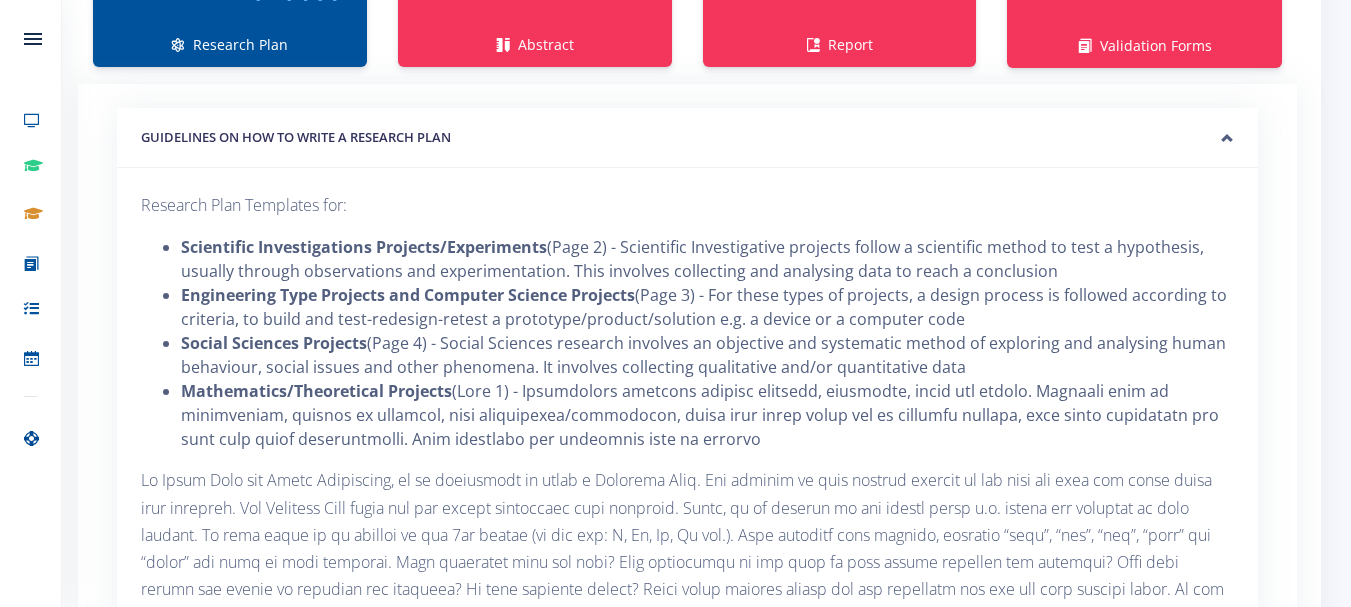 scroll, scrollTop: 1594, scrollLeft: 0, axis: vertical 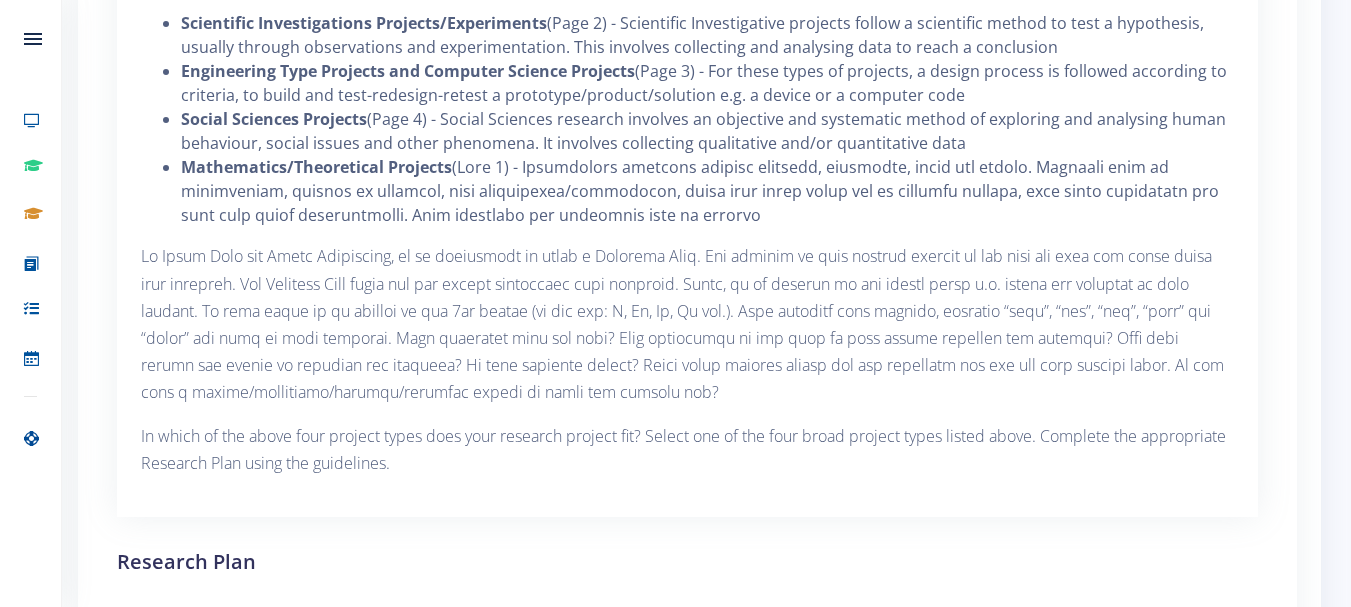 click on "Engineering Type Projects and
Computer
Science Projects" at bounding box center [408, 71] 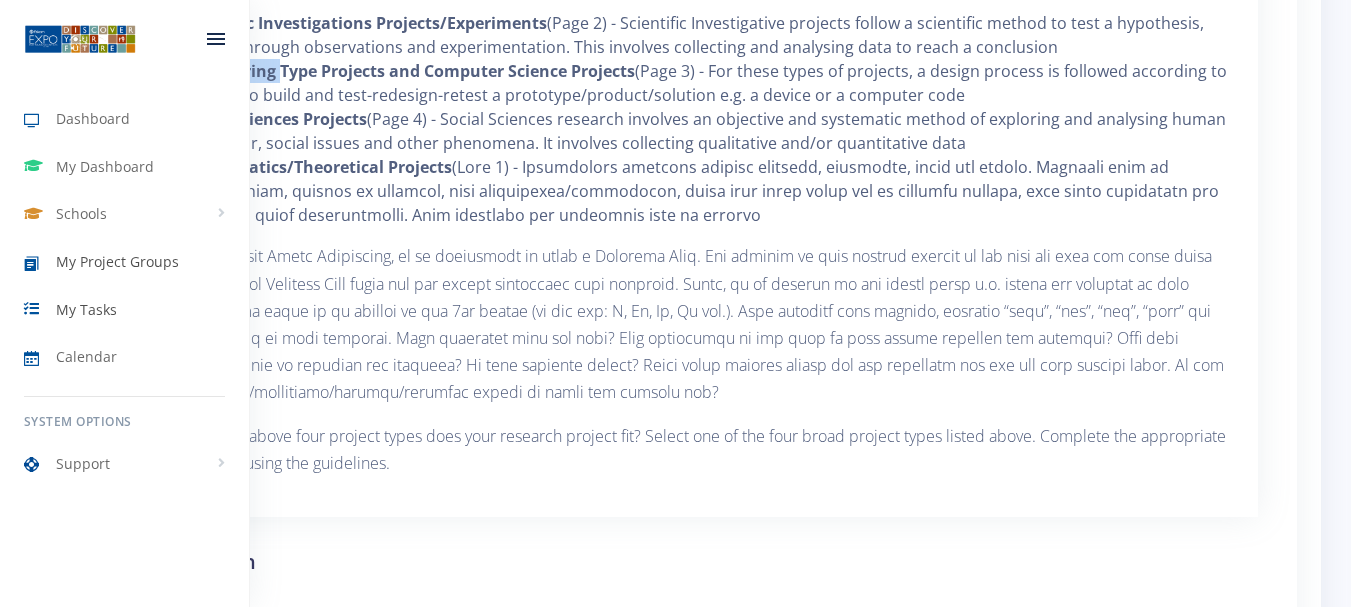 click on "My Tasks" at bounding box center [124, 309] 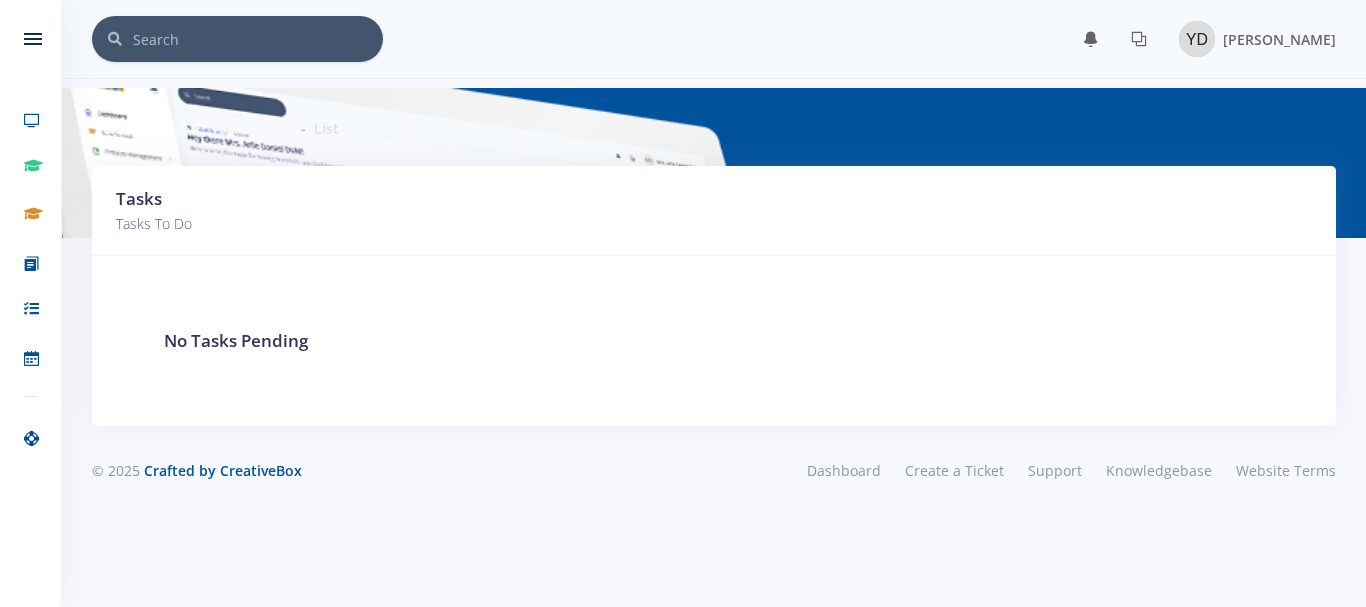scroll, scrollTop: 0, scrollLeft: 0, axis: both 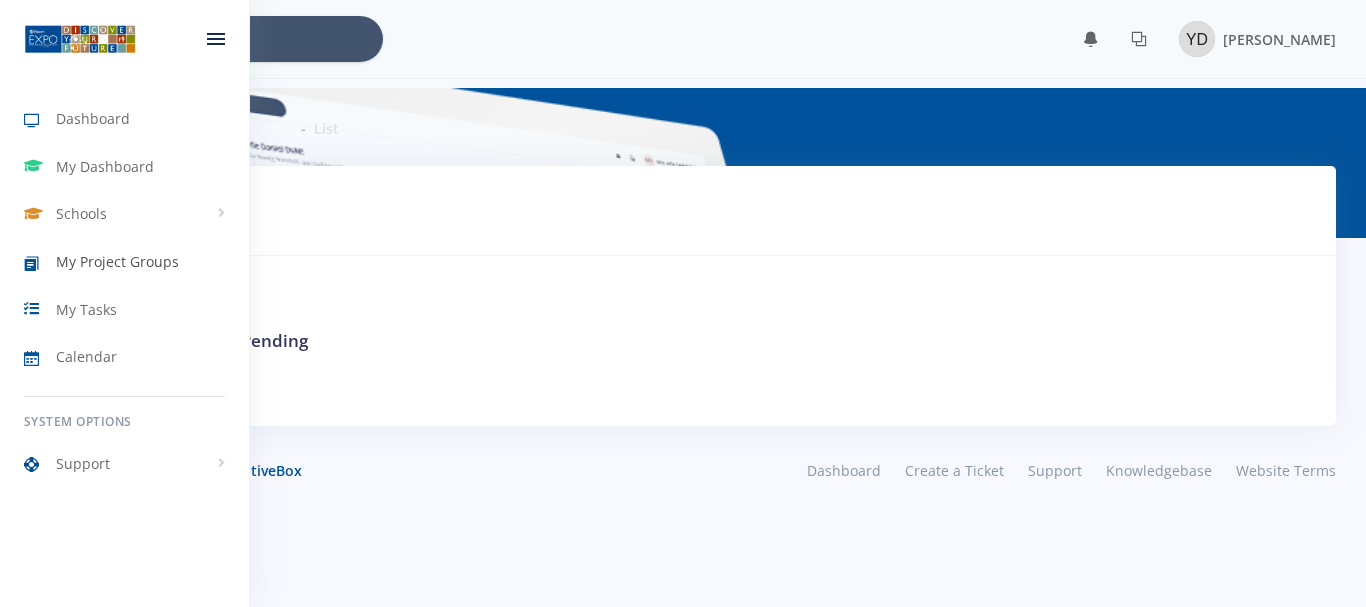 click on "My Project Groups" at bounding box center (117, 261) 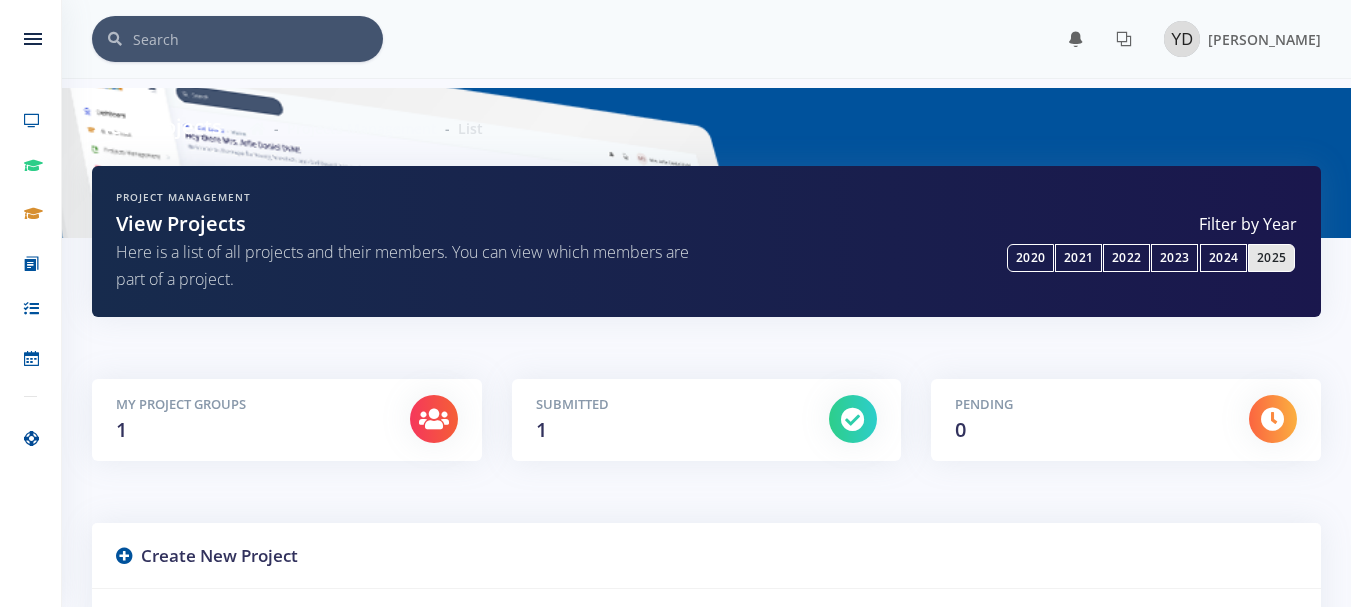 scroll, scrollTop: 0, scrollLeft: 0, axis: both 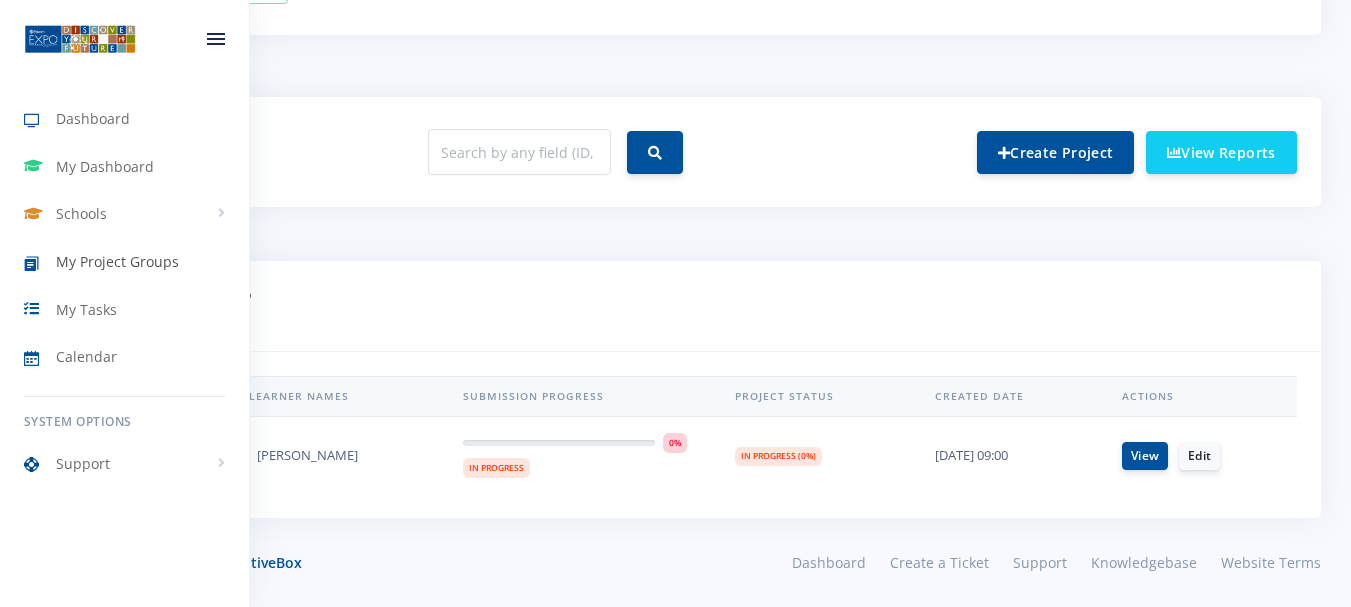 click on "My Project Groups" at bounding box center (117, 261) 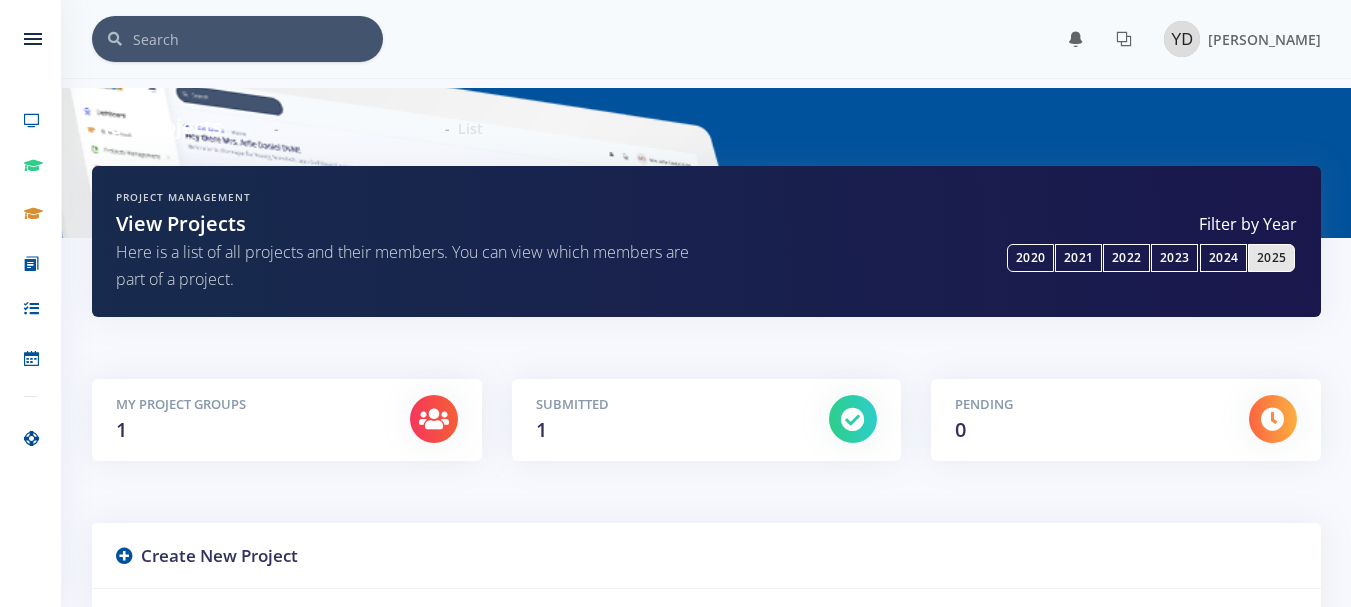 scroll, scrollTop: 0, scrollLeft: 0, axis: both 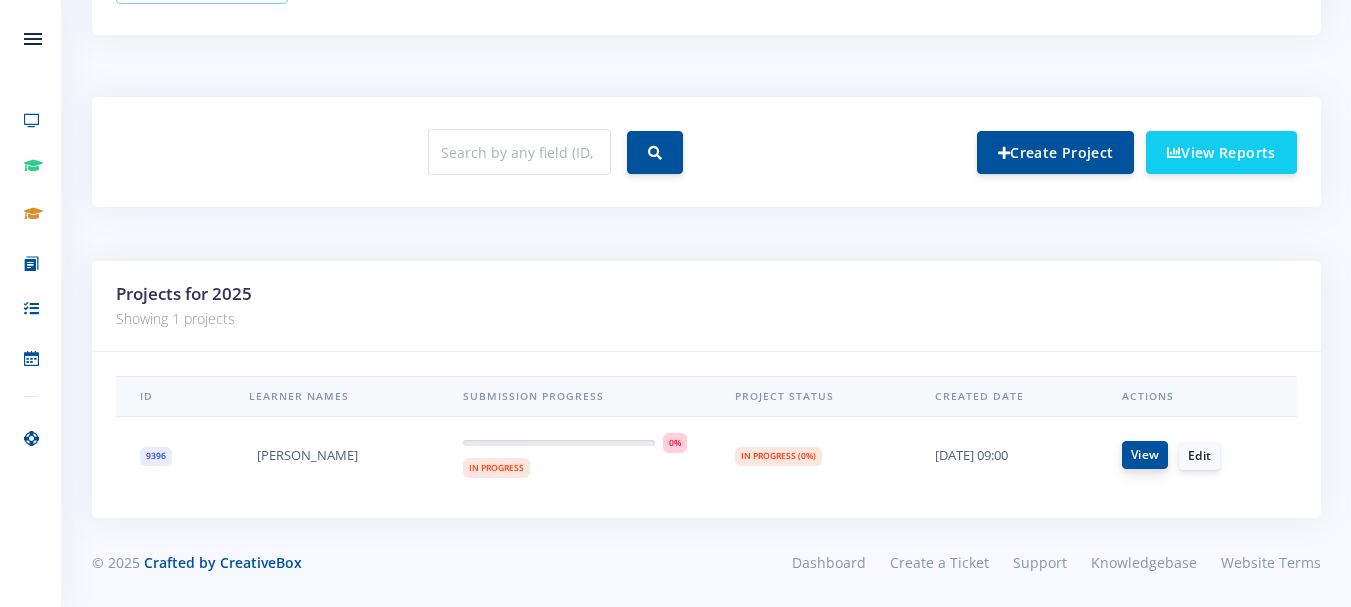 click on "View" at bounding box center [1145, 455] 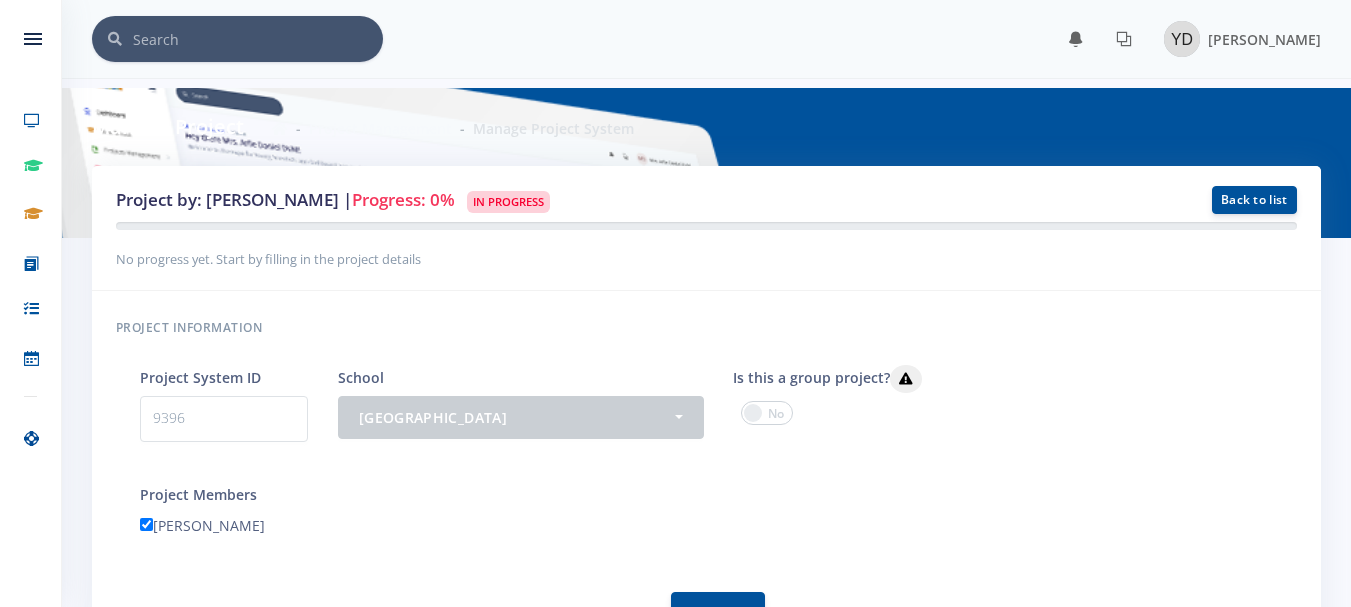 scroll, scrollTop: 0, scrollLeft: 0, axis: both 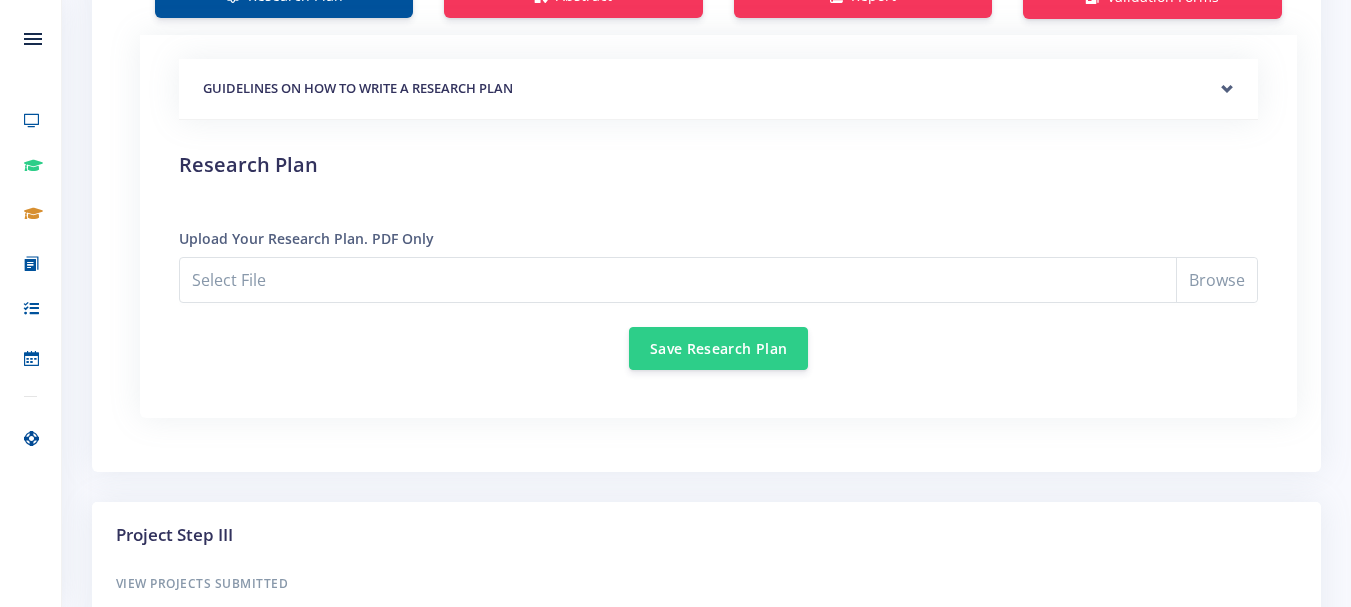click on "GUIDELINES ON HOW TO WRITE A RESEARCH
PLAN" at bounding box center [718, 89] 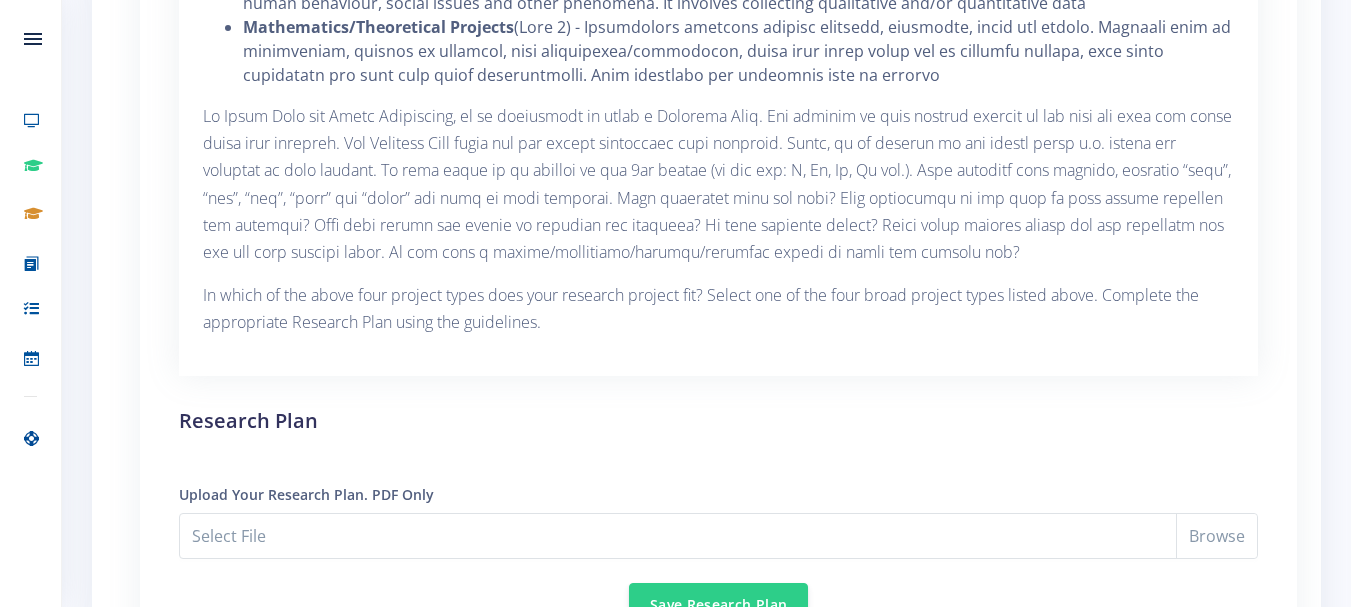 scroll, scrollTop: 1946, scrollLeft: 0, axis: vertical 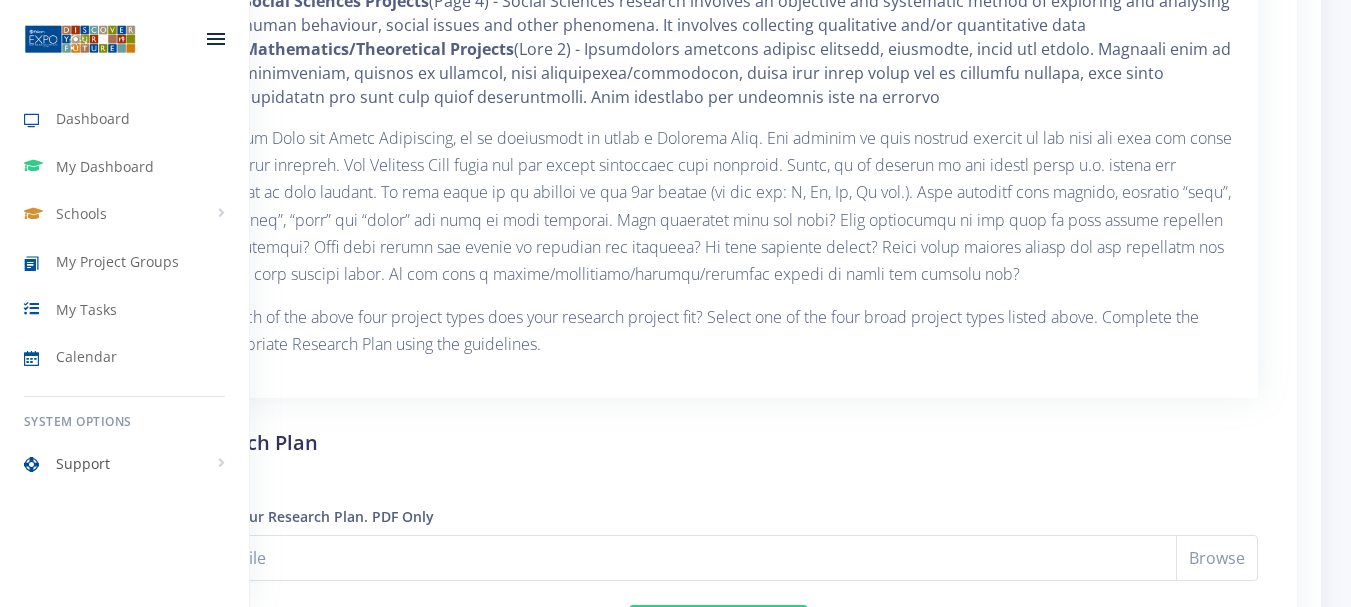 click on "Support" at bounding box center [83, 463] 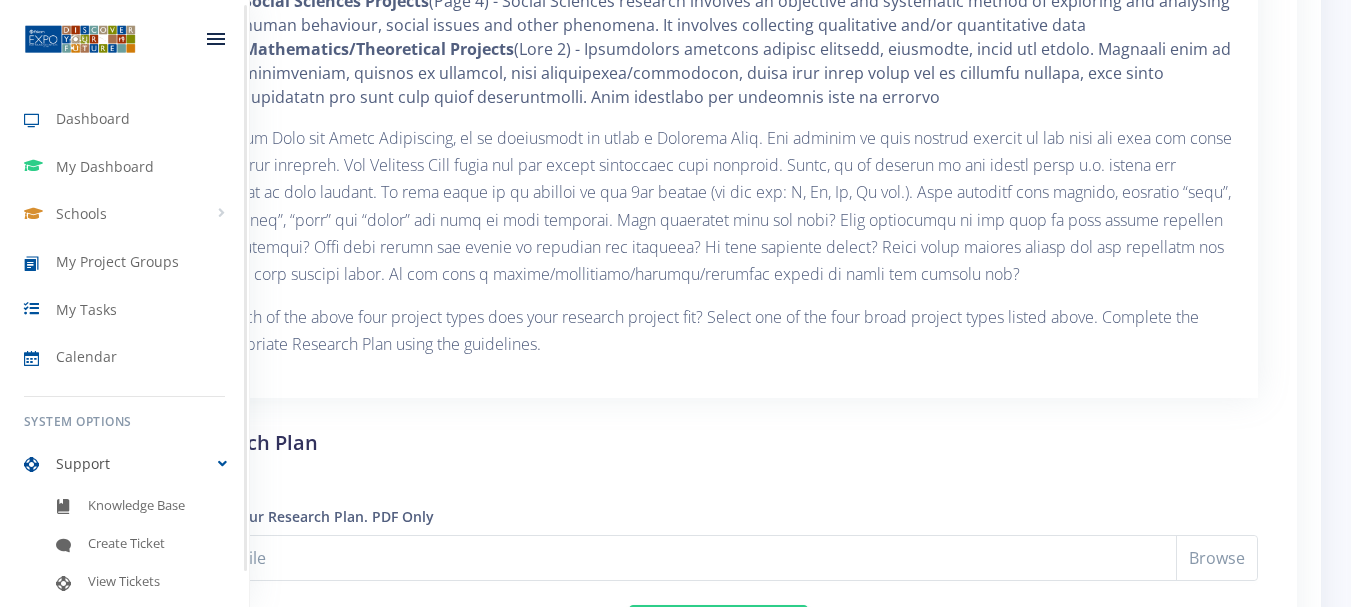 scroll, scrollTop: 26, scrollLeft: 0, axis: vertical 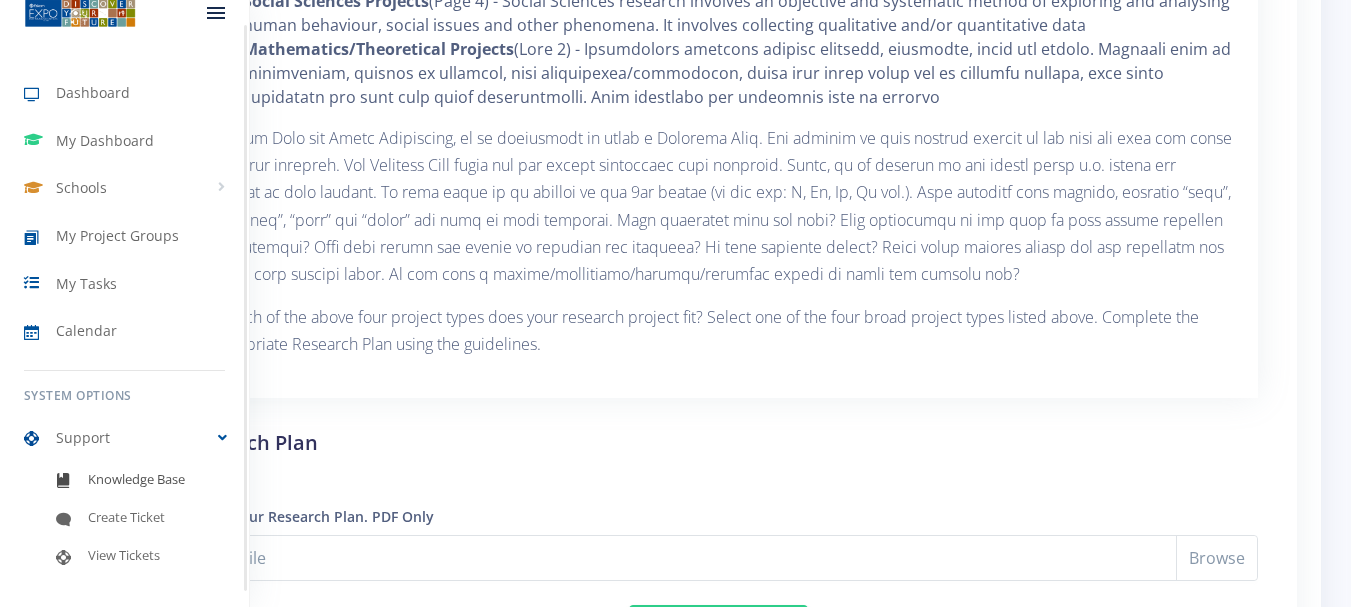 click on "Knowledge Base" at bounding box center (136, 480) 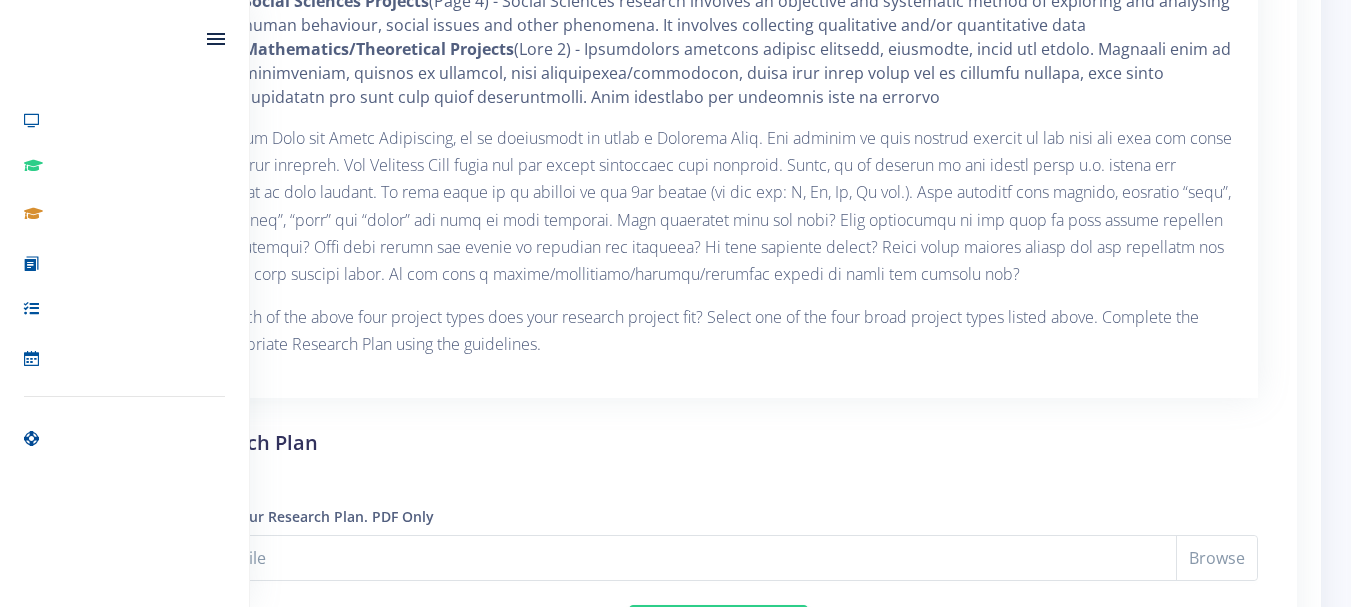 scroll, scrollTop: 0, scrollLeft: 0, axis: both 